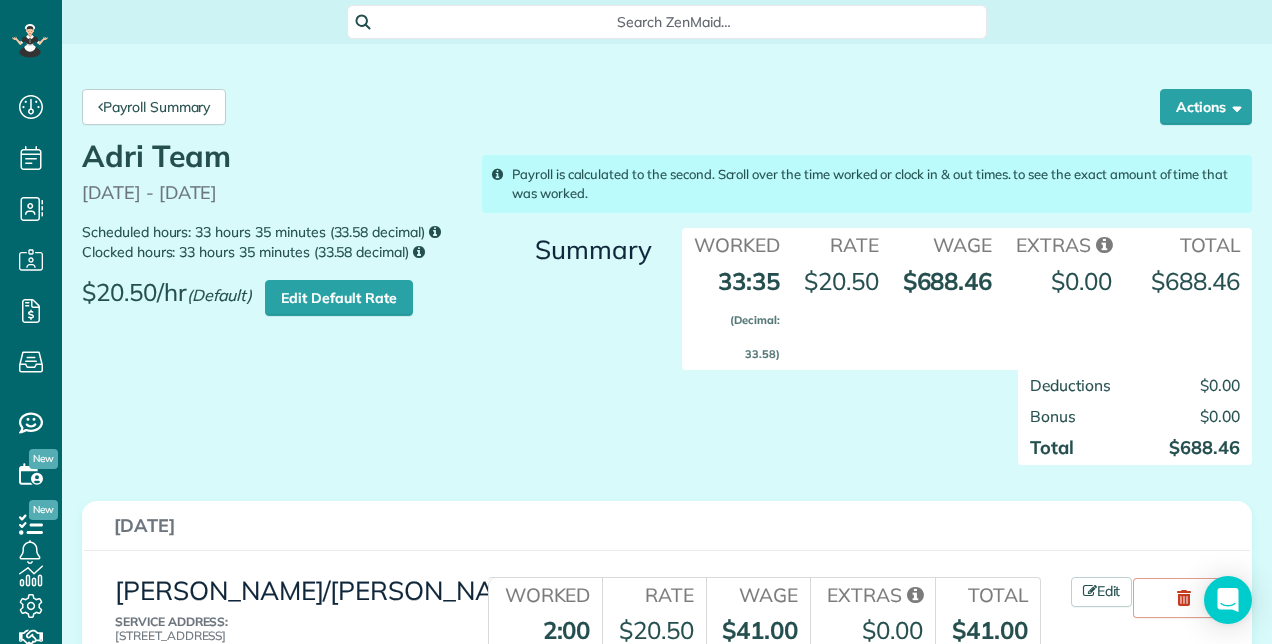 scroll, scrollTop: 0, scrollLeft: 0, axis: both 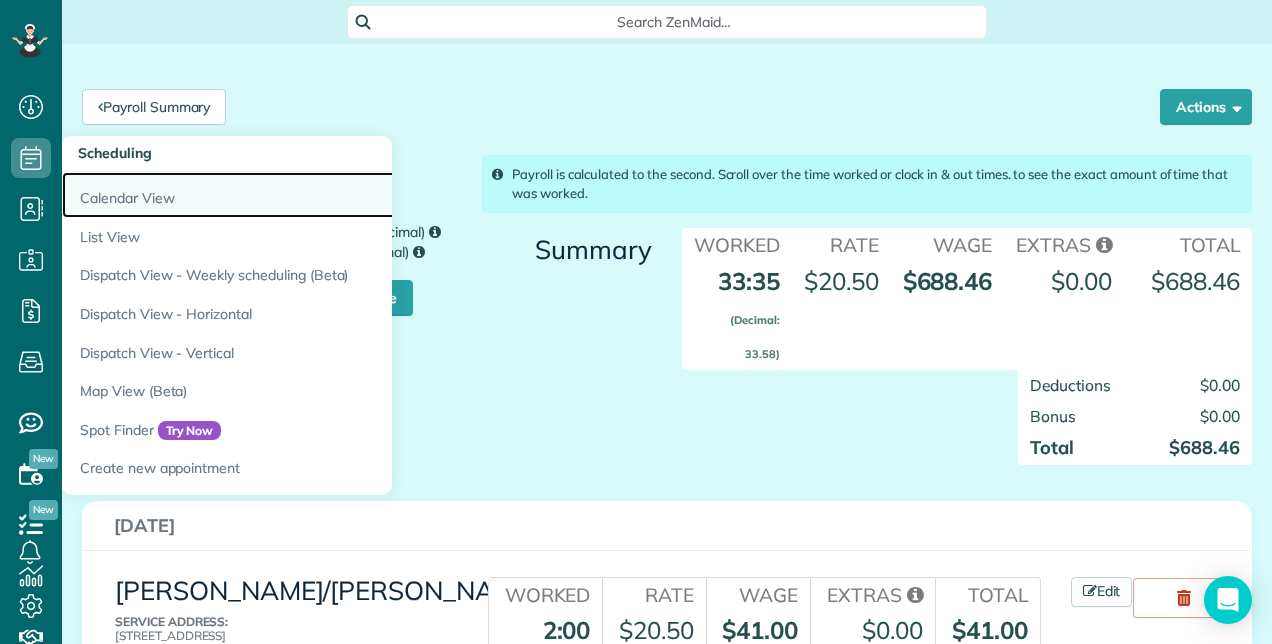 click on "Calendar View" at bounding box center [312, 195] 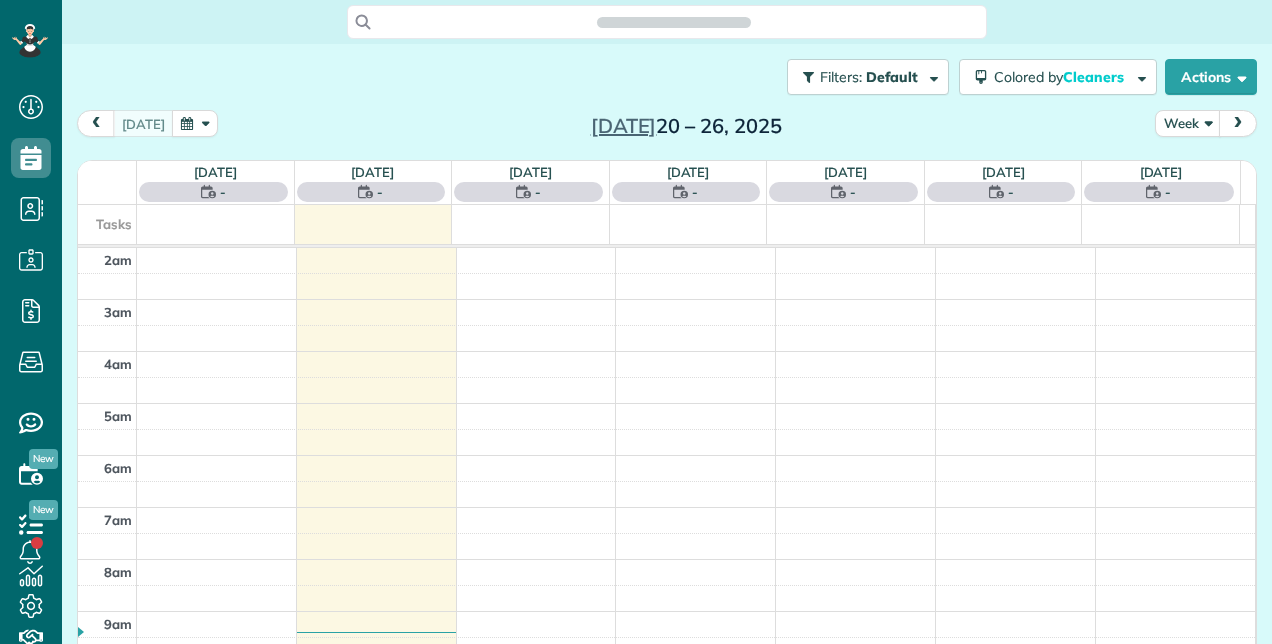 scroll, scrollTop: 0, scrollLeft: 0, axis: both 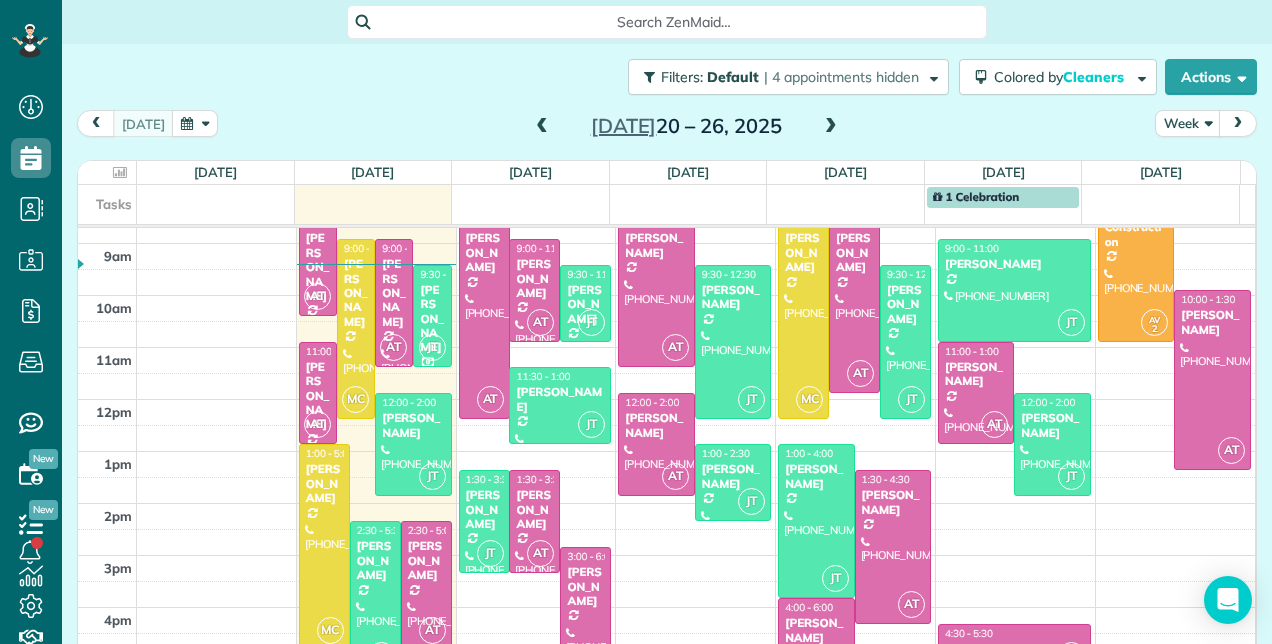 click at bounding box center (831, 127) 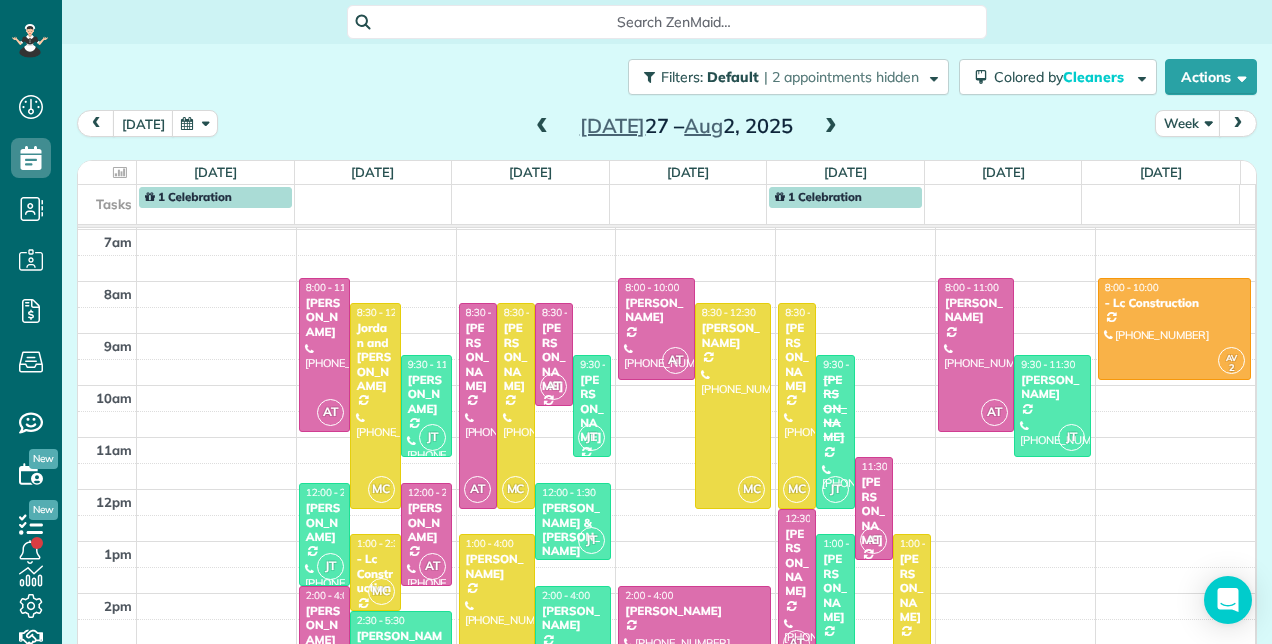click at bounding box center [542, 127] 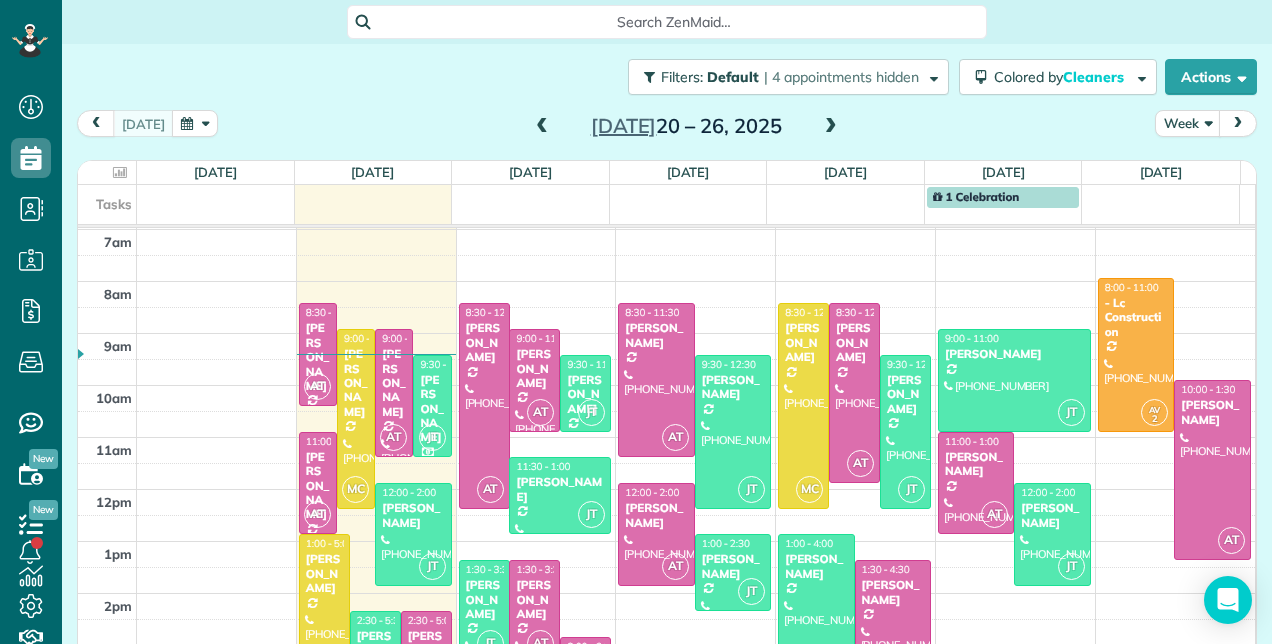 click at bounding box center [831, 127] 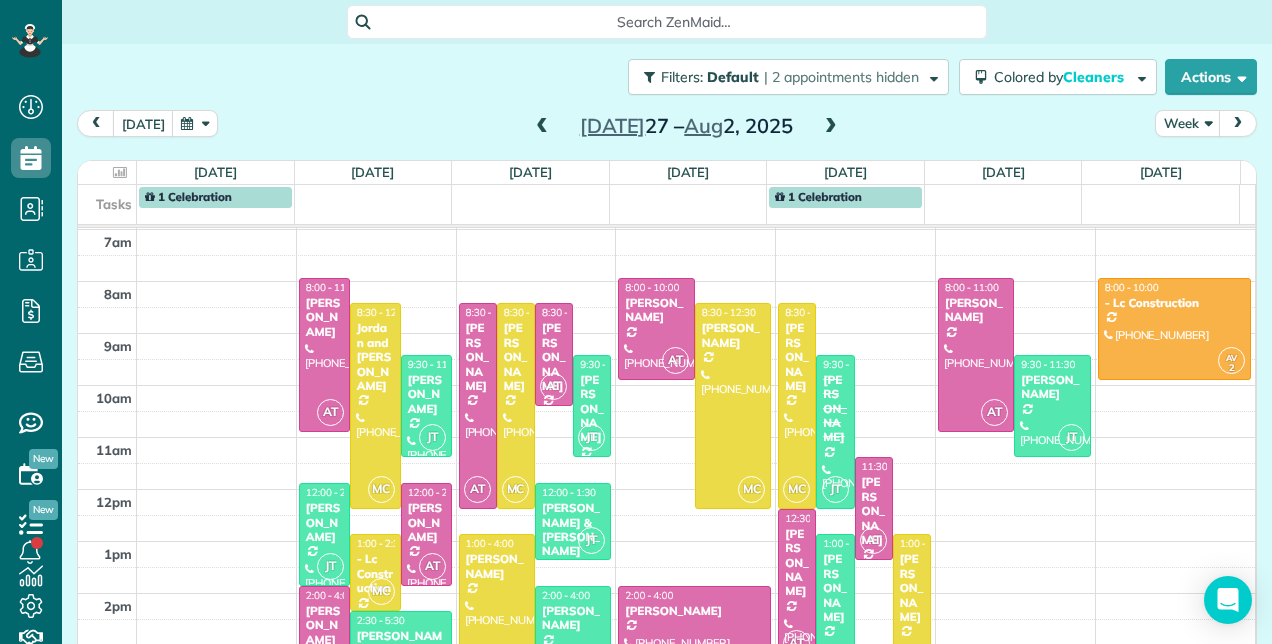 click at bounding box center (542, 127) 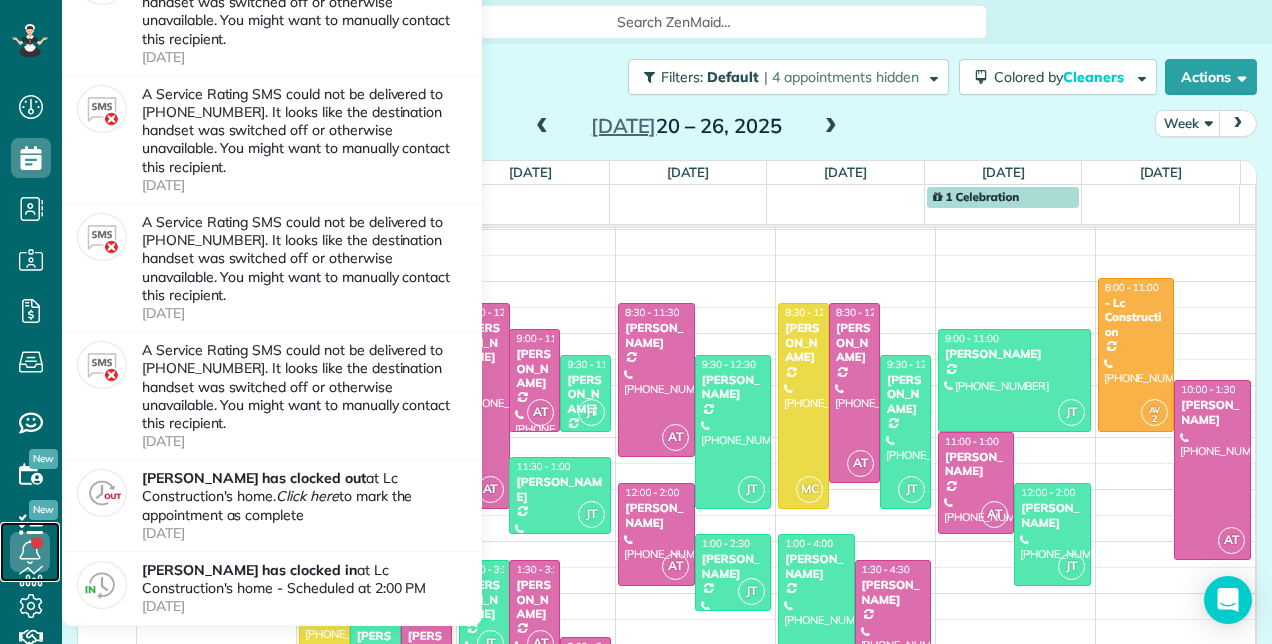 click at bounding box center (30, 552) 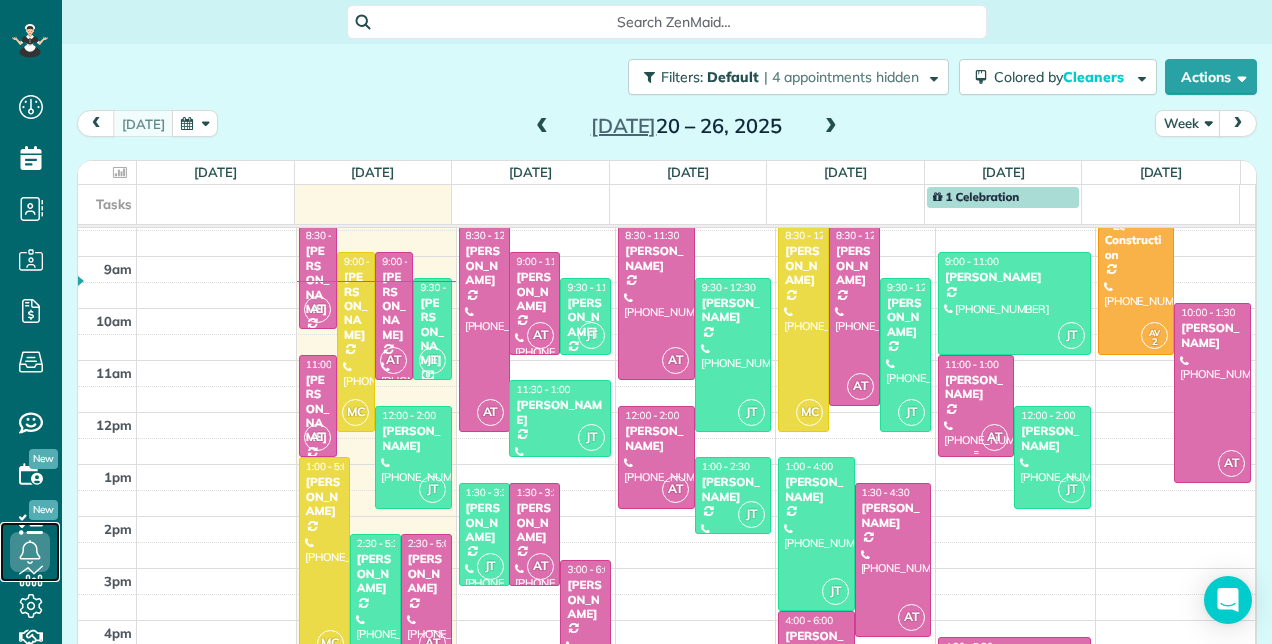 scroll, scrollTop: 248, scrollLeft: 0, axis: vertical 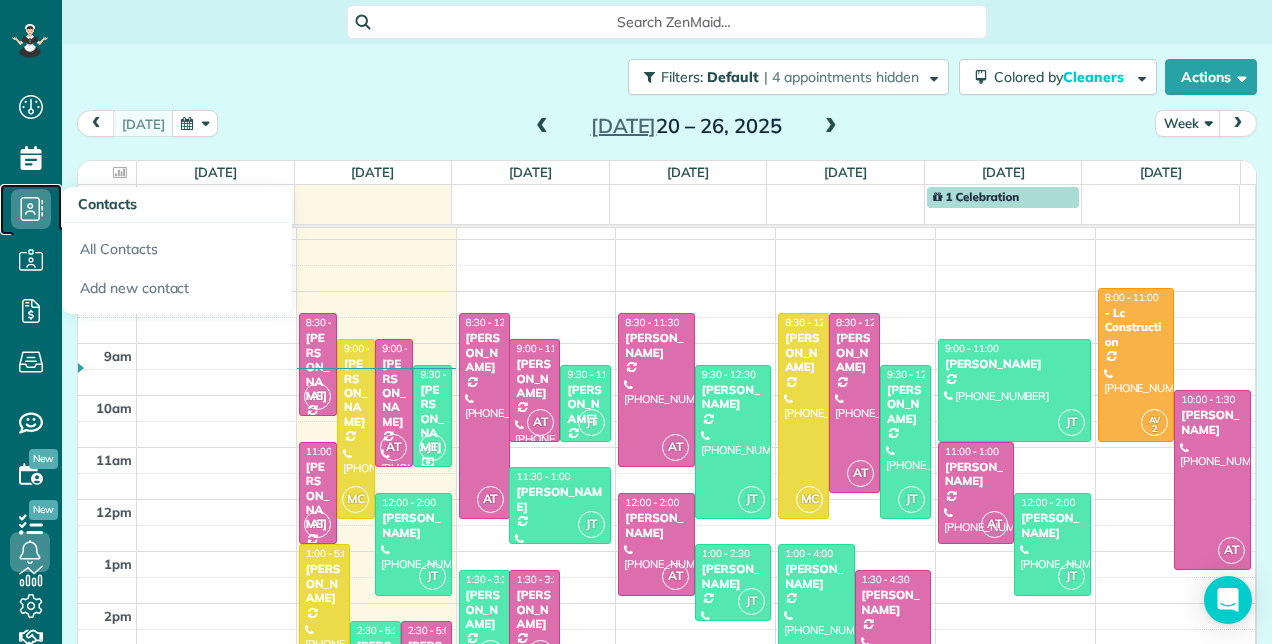 click 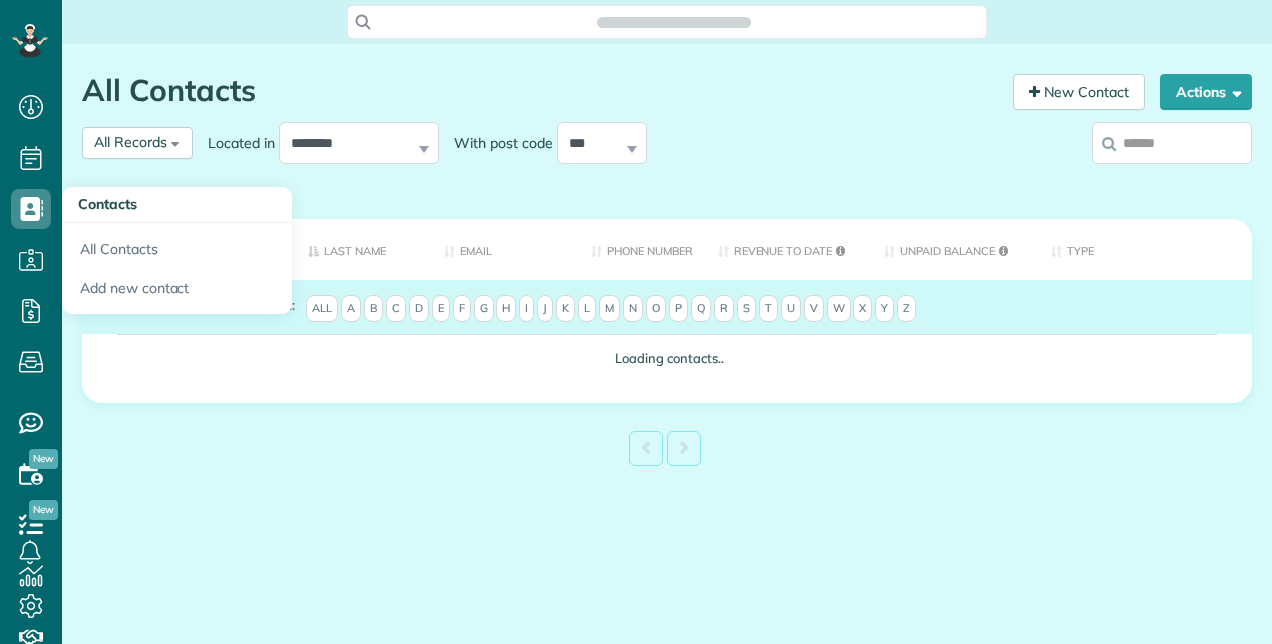 scroll, scrollTop: 0, scrollLeft: 0, axis: both 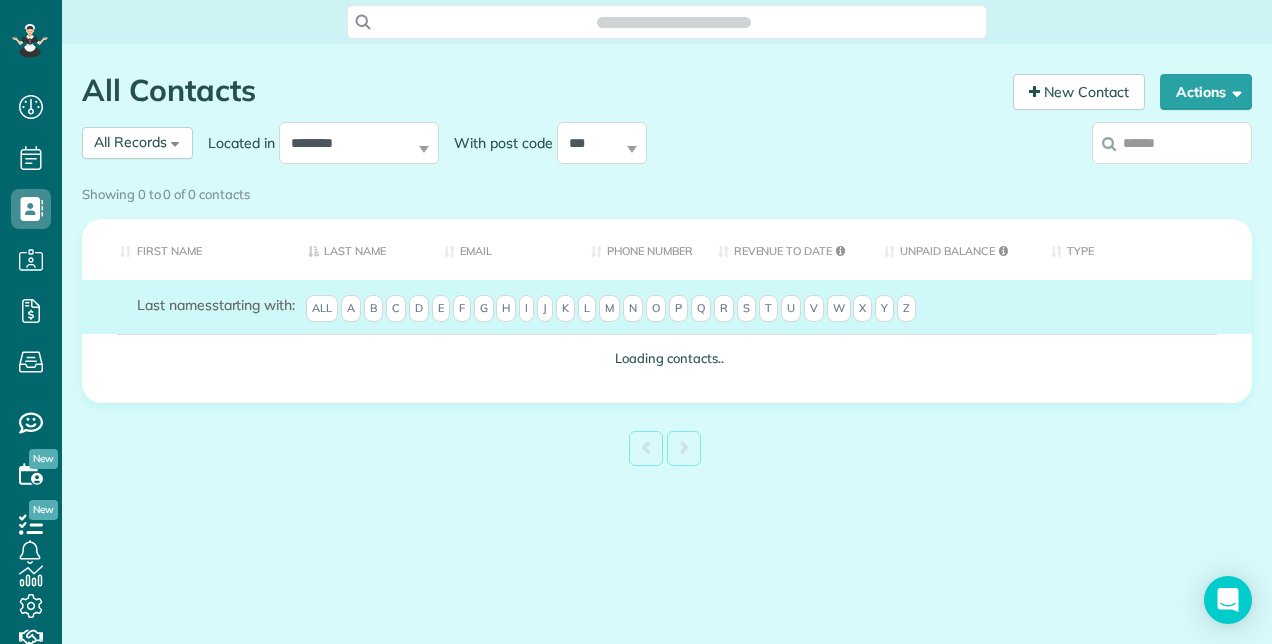 click on "All" at bounding box center (322, 309) 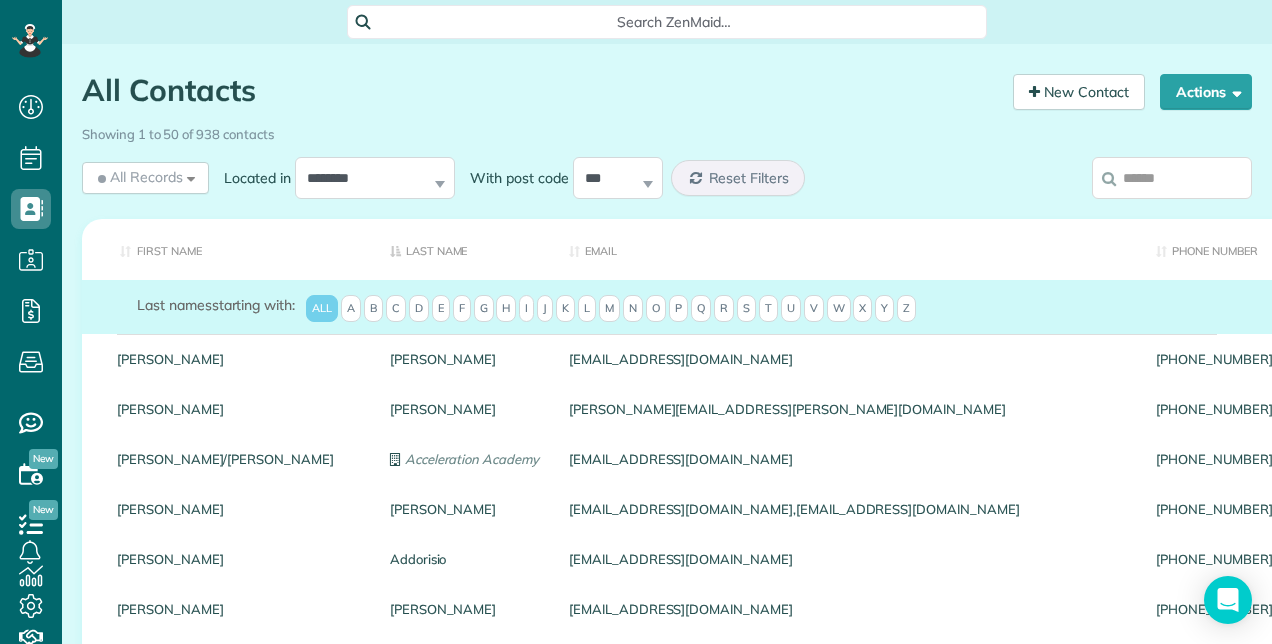 click on "Z" at bounding box center [906, 309] 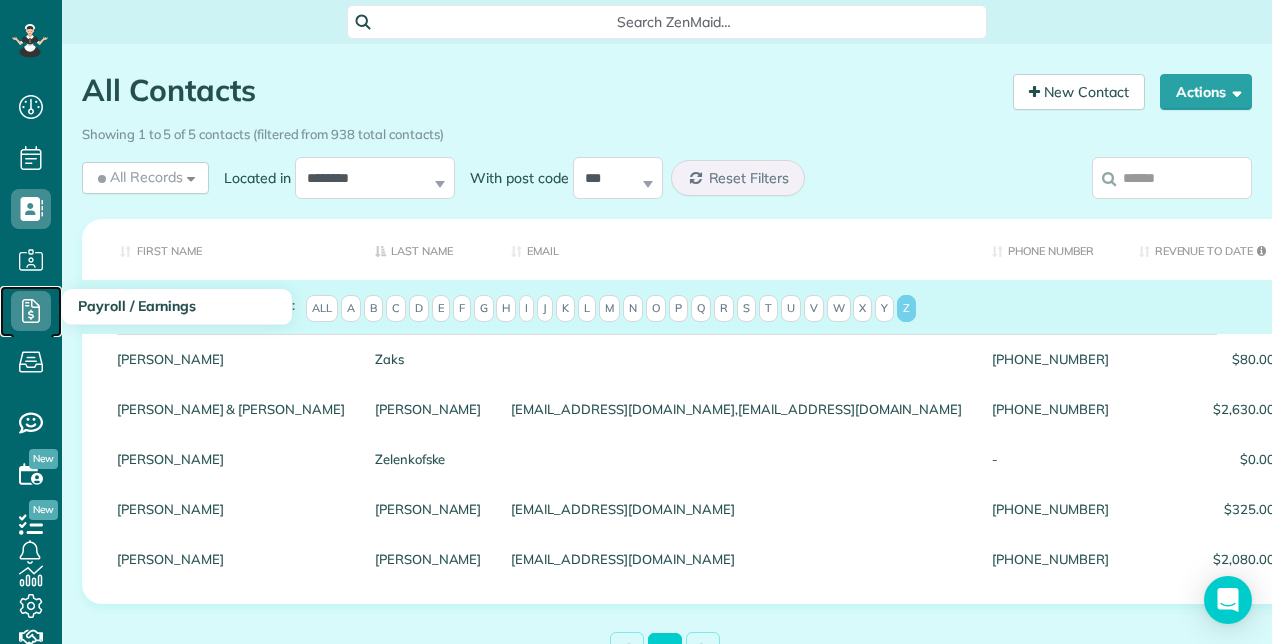 click 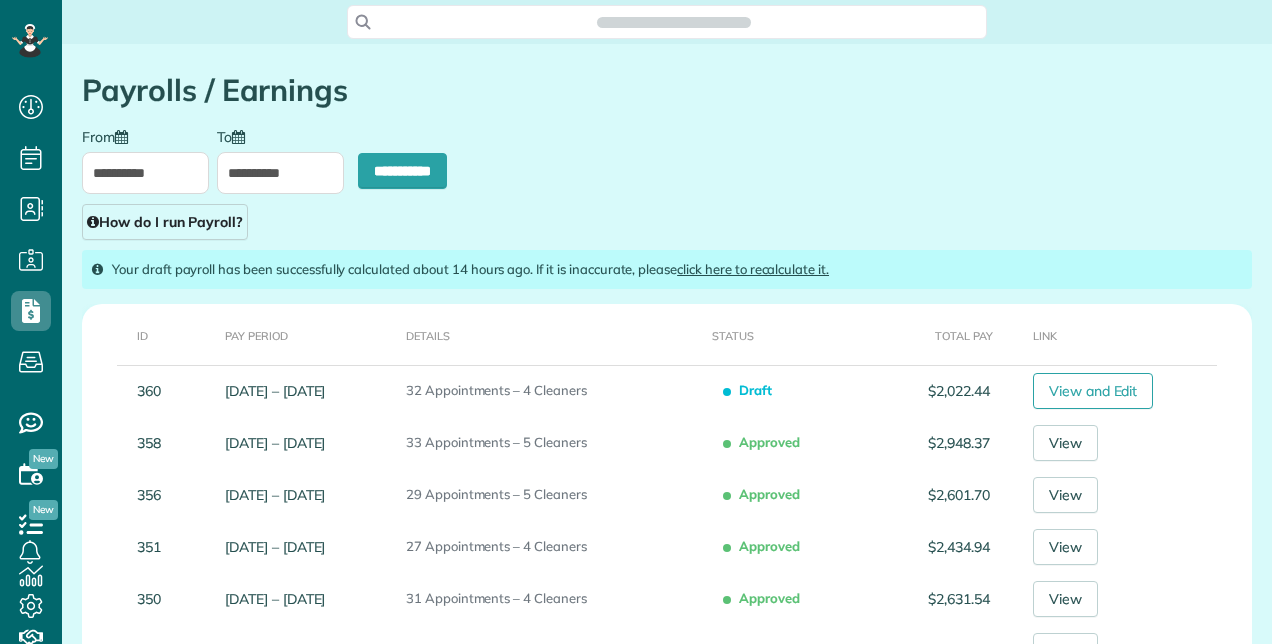 scroll, scrollTop: 0, scrollLeft: 0, axis: both 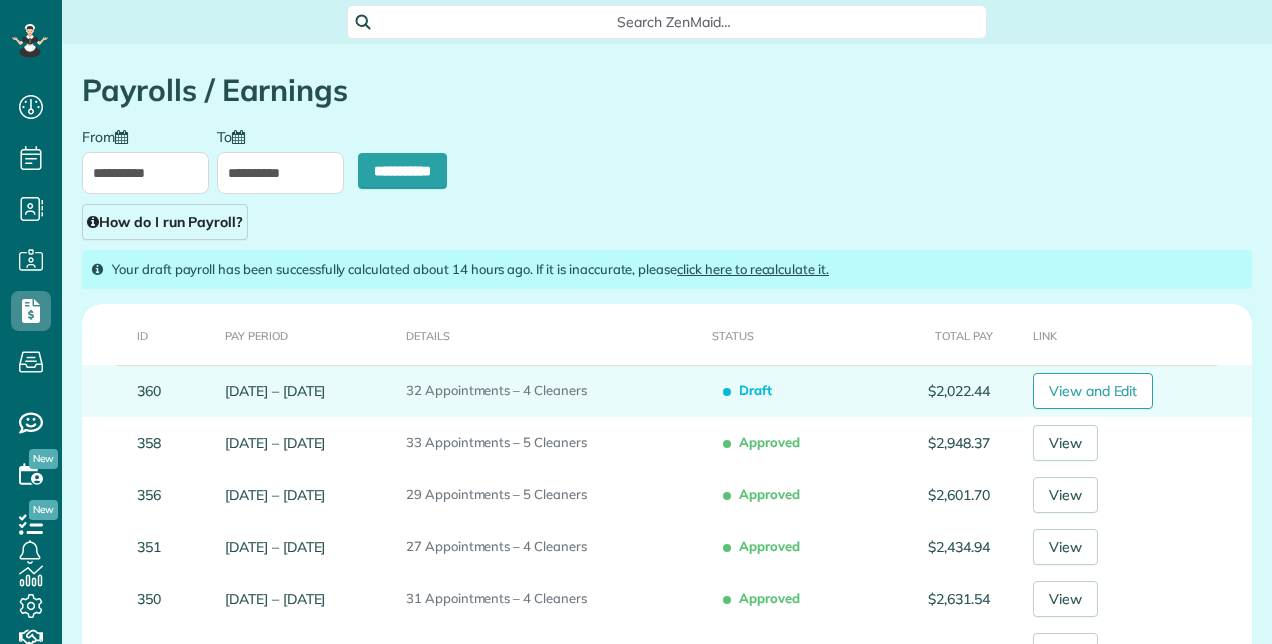 type on "**********" 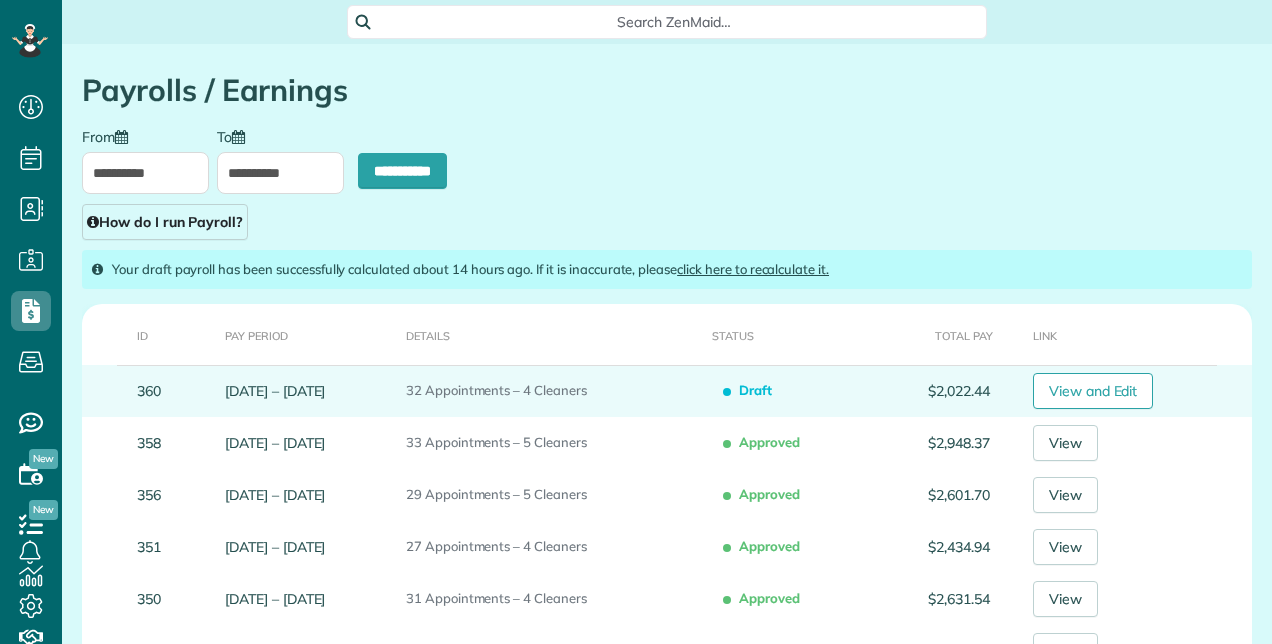 type on "**********" 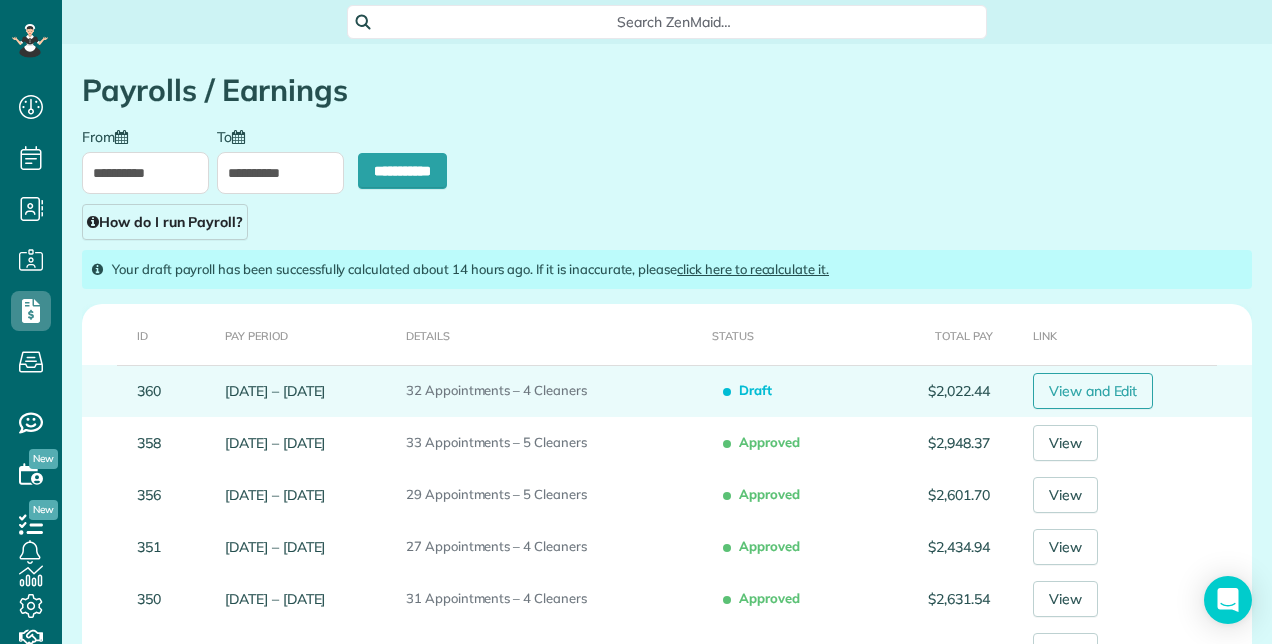 click on "View and Edit" at bounding box center (1093, 391) 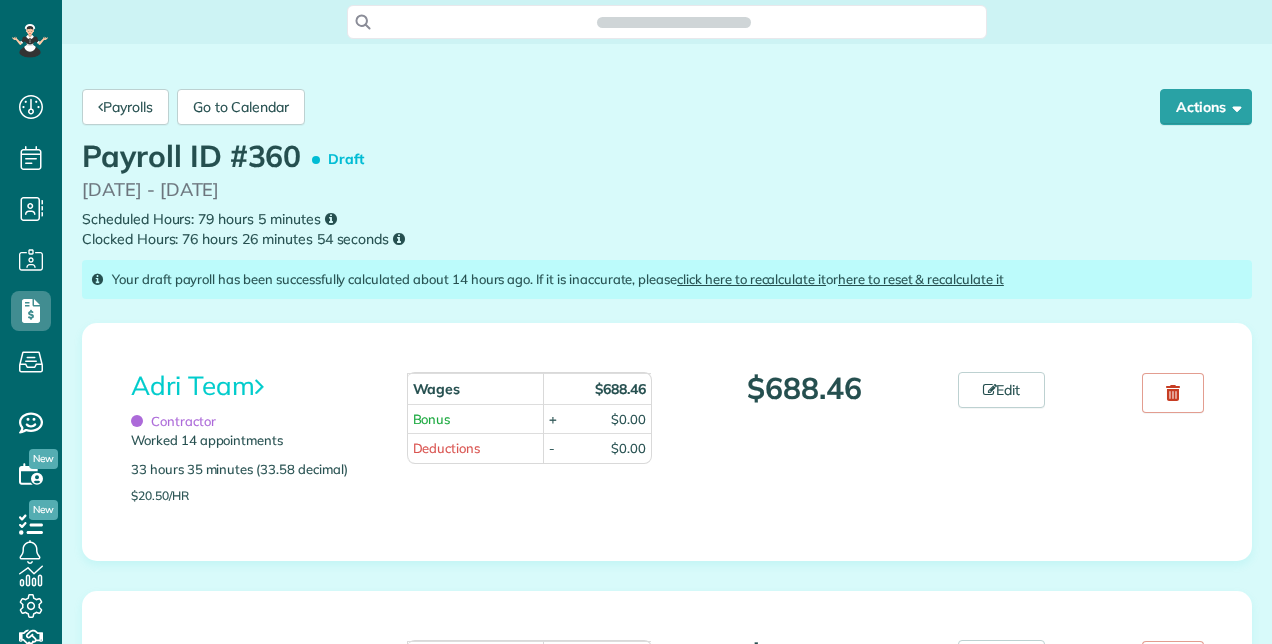 scroll, scrollTop: 0, scrollLeft: 0, axis: both 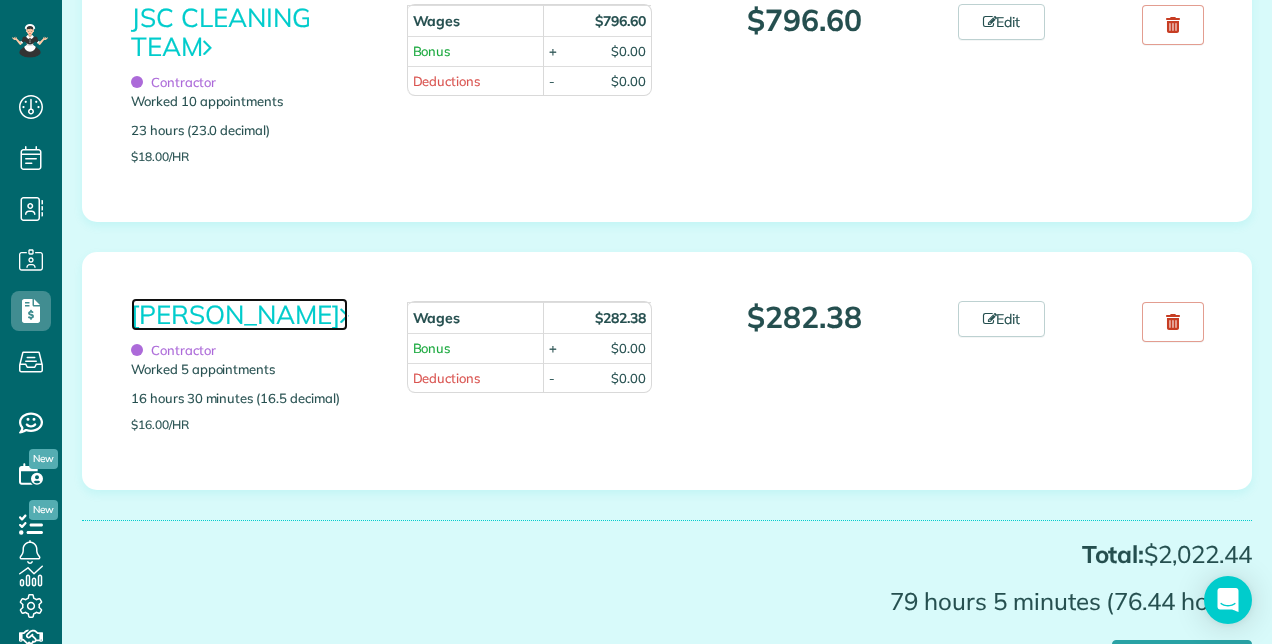 click on "[PERSON_NAME]" at bounding box center (239, 314) 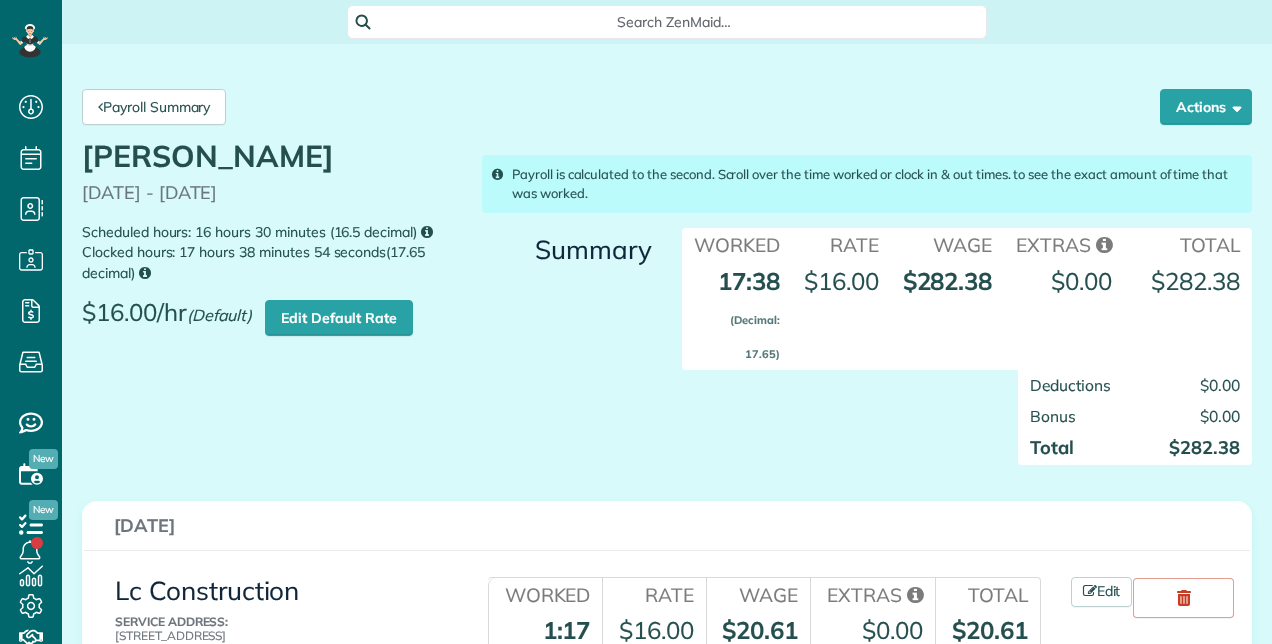 scroll, scrollTop: 0, scrollLeft: 0, axis: both 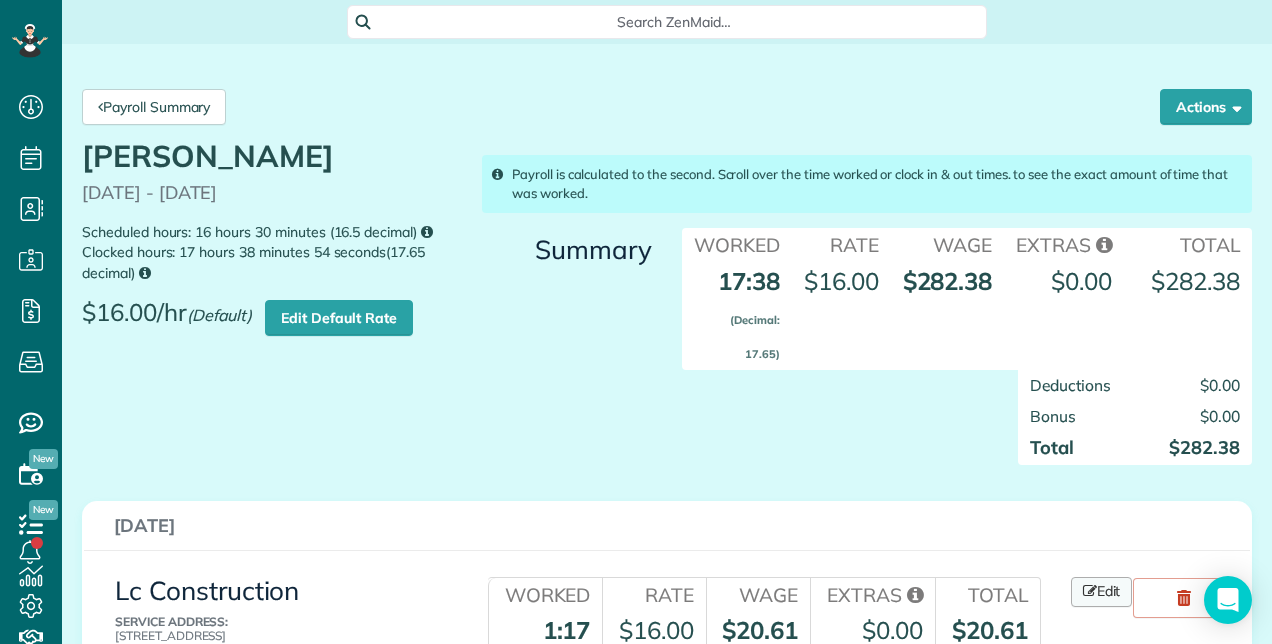 click on "Edit" at bounding box center [1102, 592] 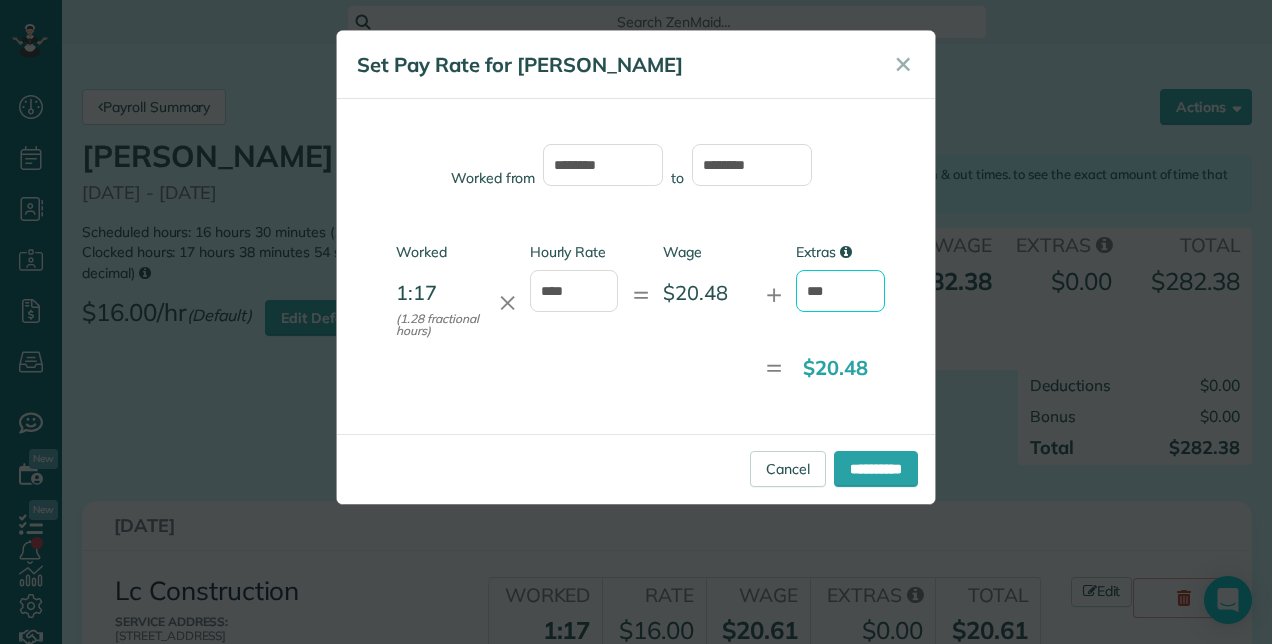 click on "***" at bounding box center [840, 291] 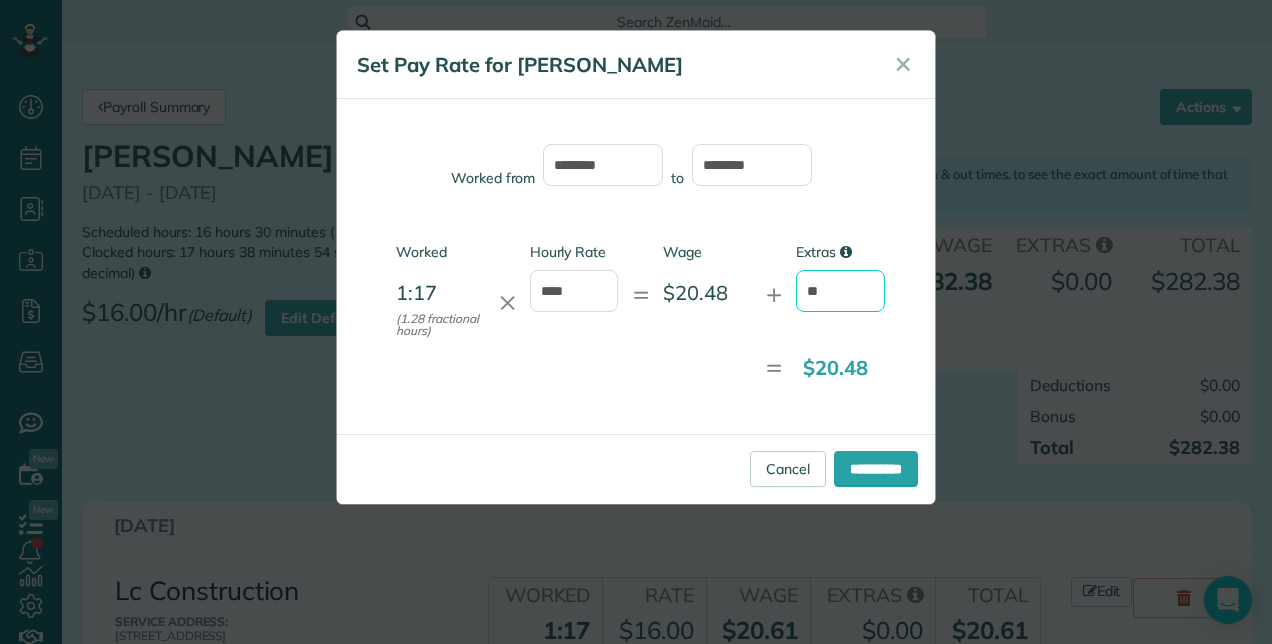 type on "*" 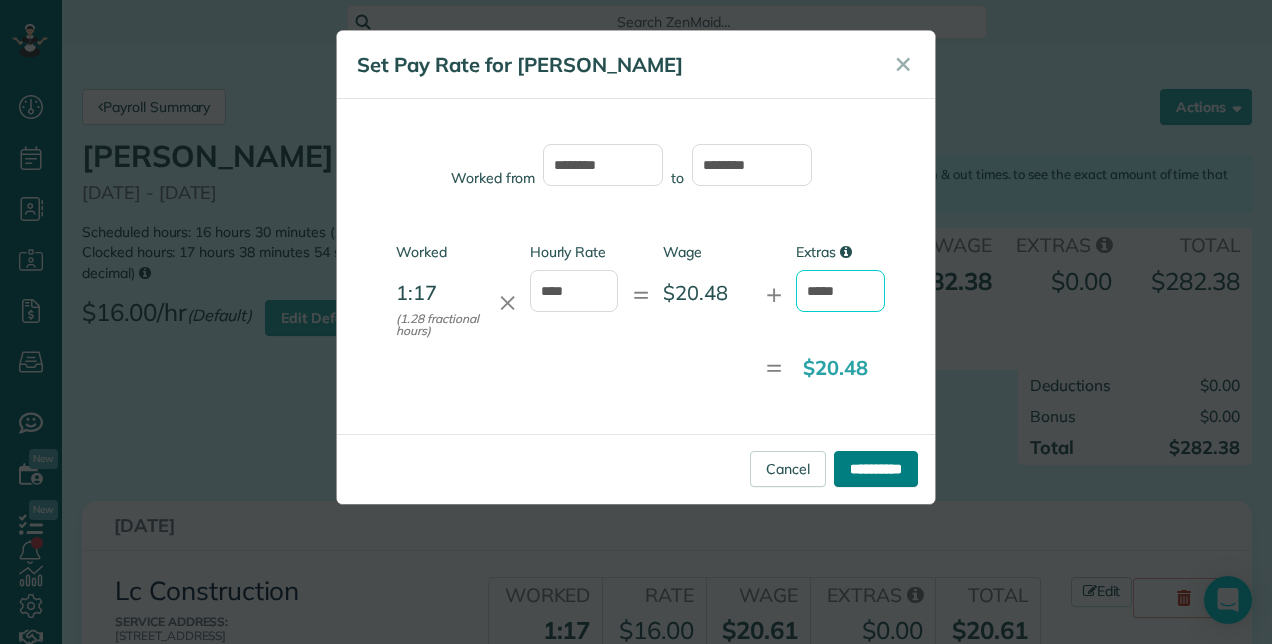 type on "*****" 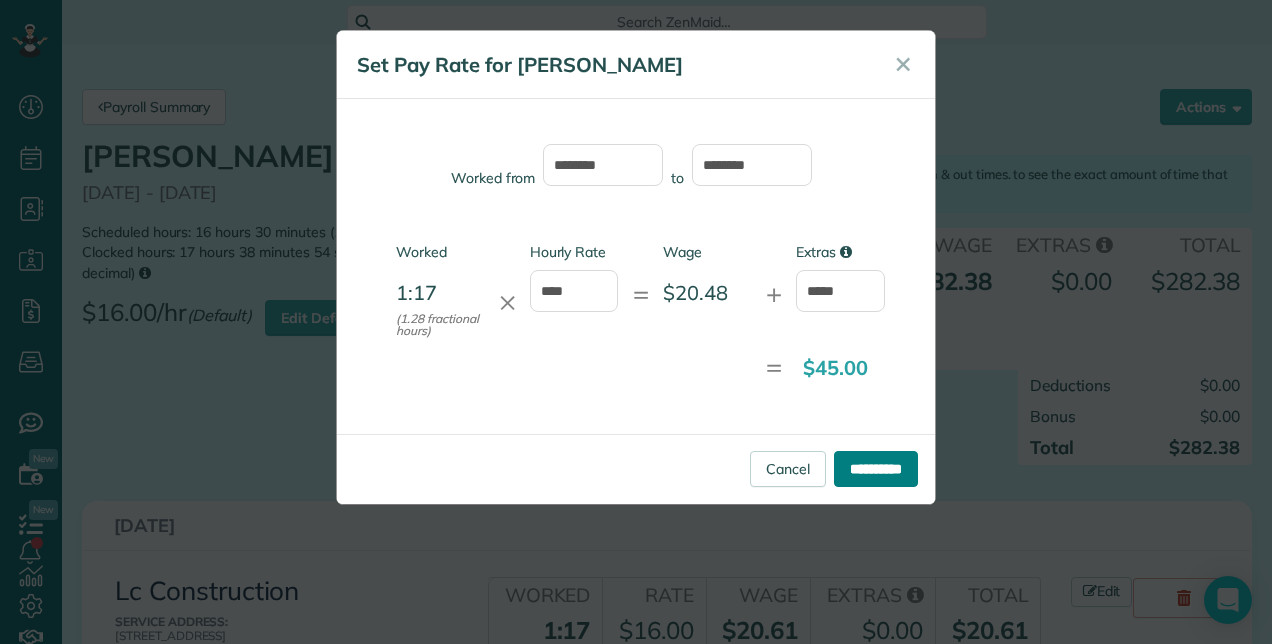 drag, startPoint x: 862, startPoint y: 466, endPoint x: 1162, endPoint y: 527, distance: 306.13885 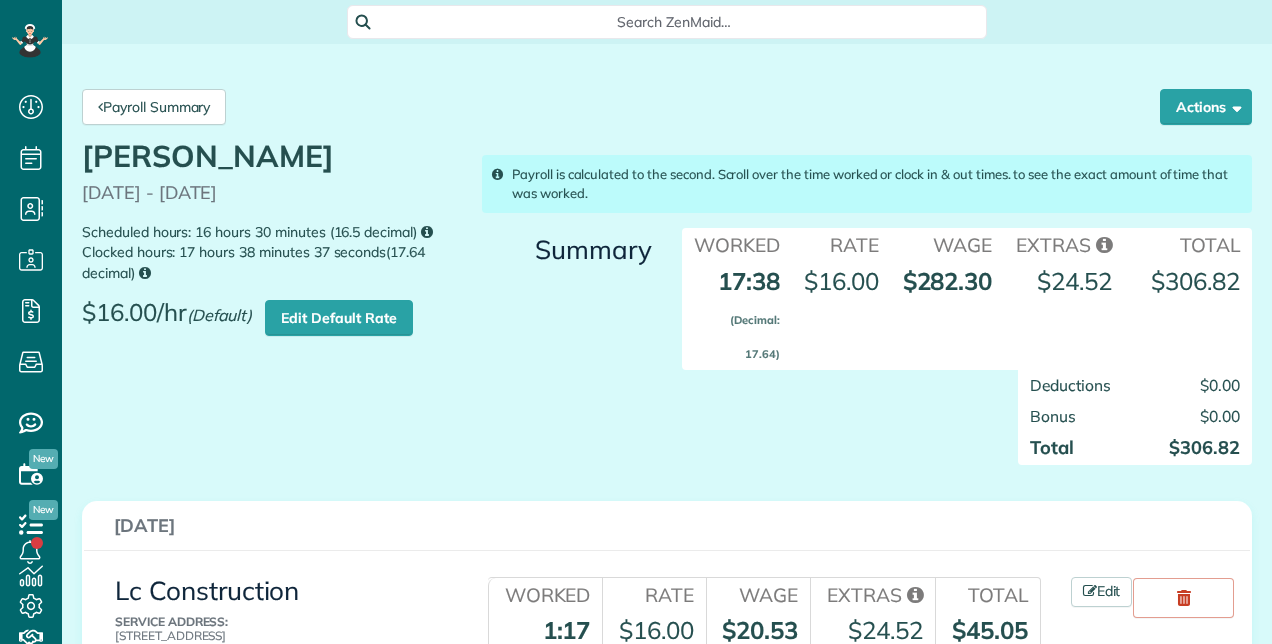 scroll, scrollTop: 0, scrollLeft: 0, axis: both 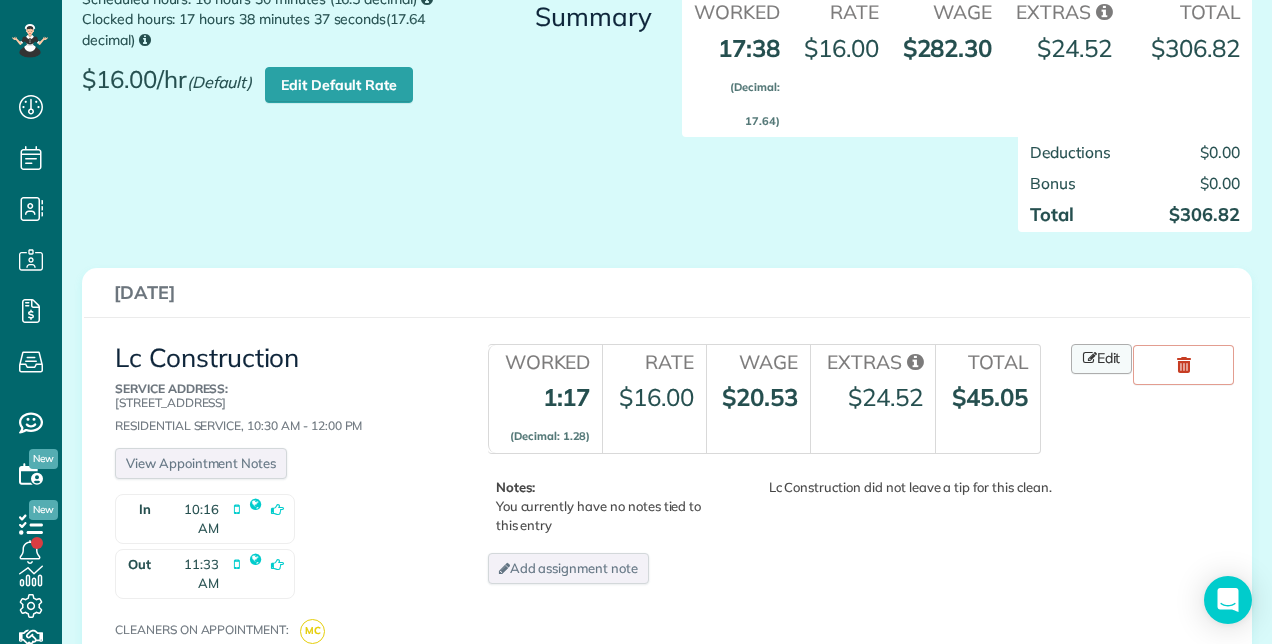 click at bounding box center [1090, 358] 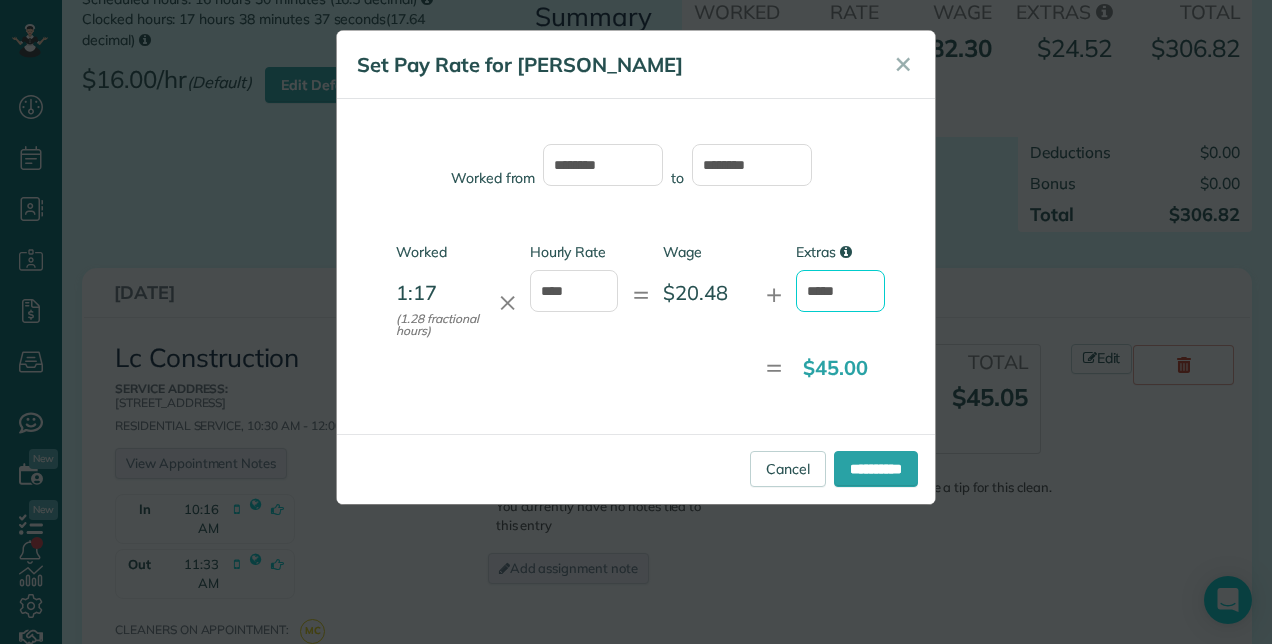 click on "*****" at bounding box center [840, 291] 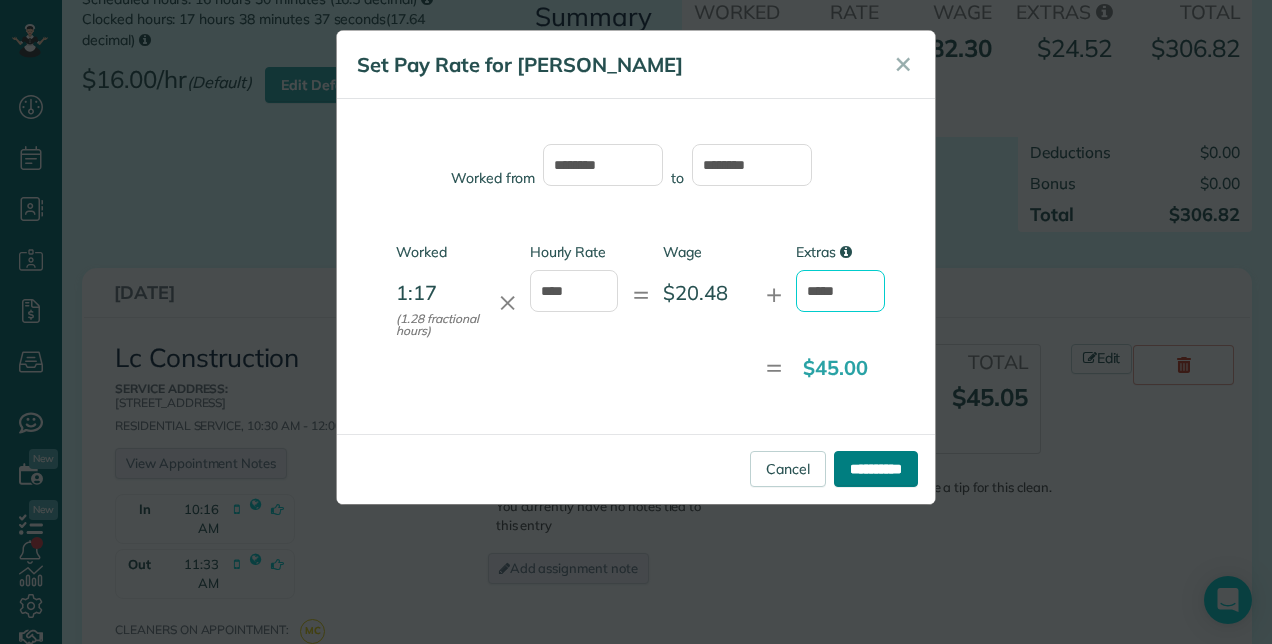 type on "*****" 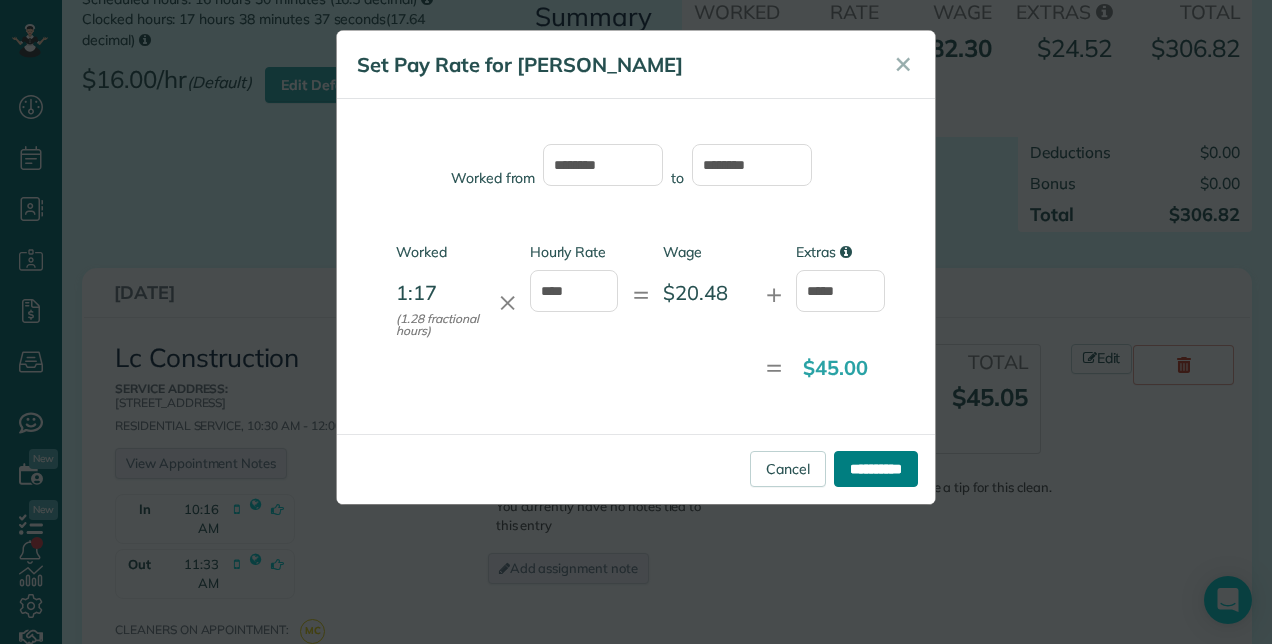 click on "**********" at bounding box center (876, 469) 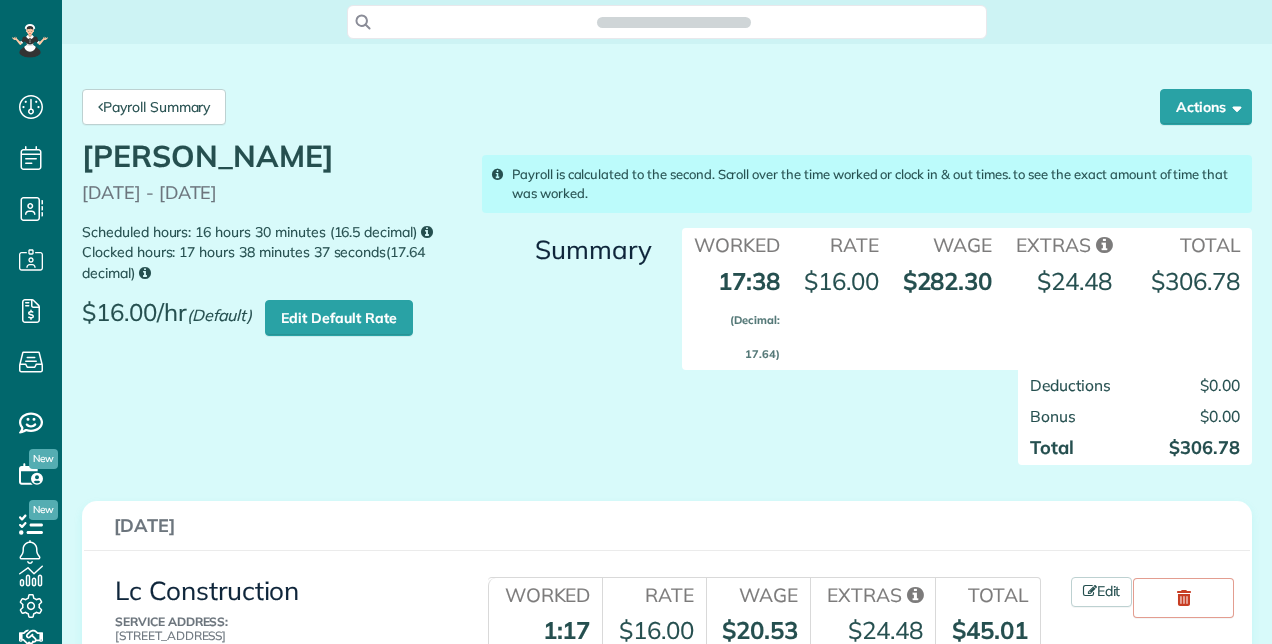 scroll, scrollTop: 0, scrollLeft: 0, axis: both 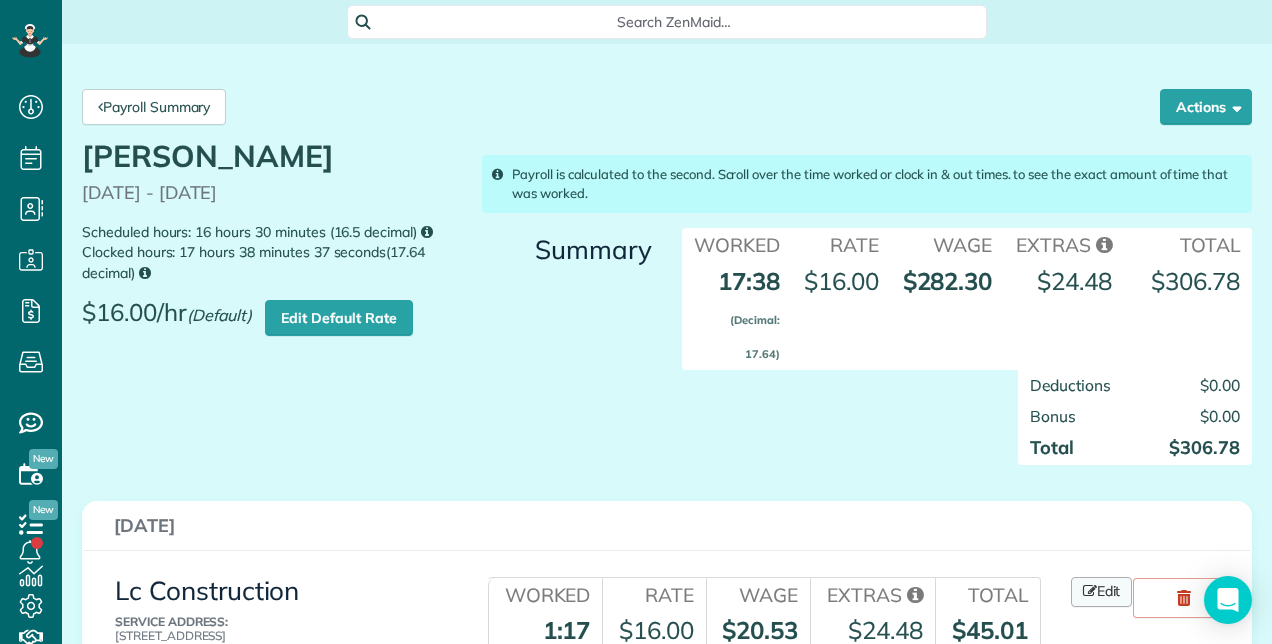 click on "Edit" at bounding box center (1102, 592) 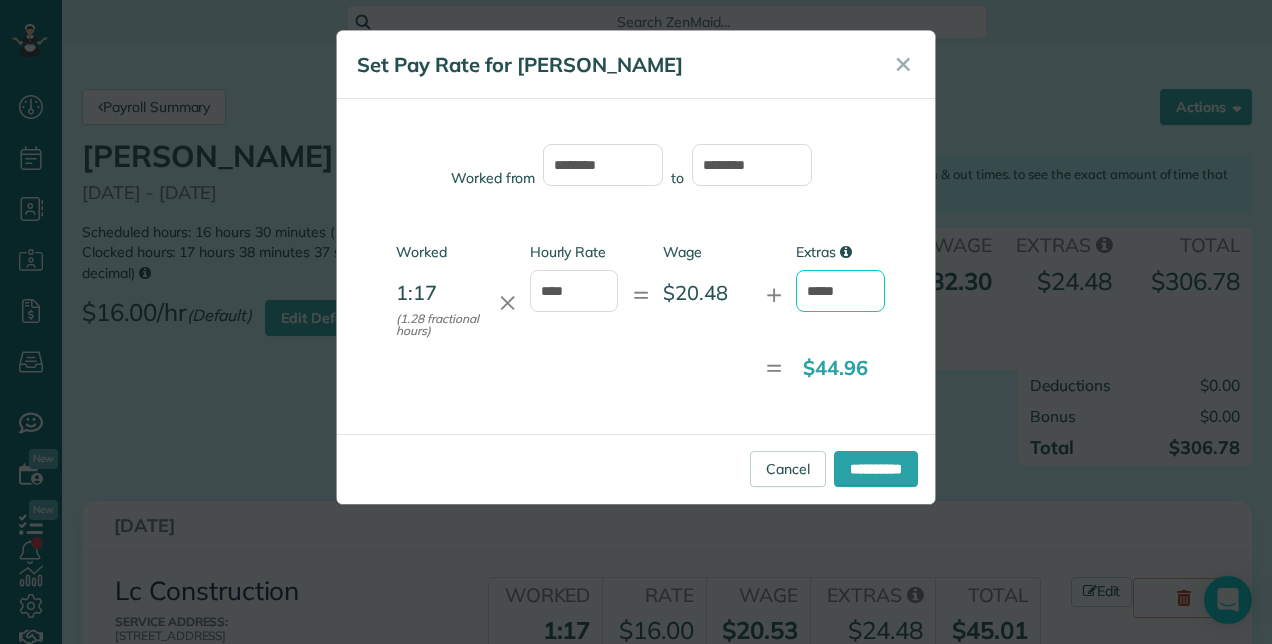 click on "*****" at bounding box center (840, 291) 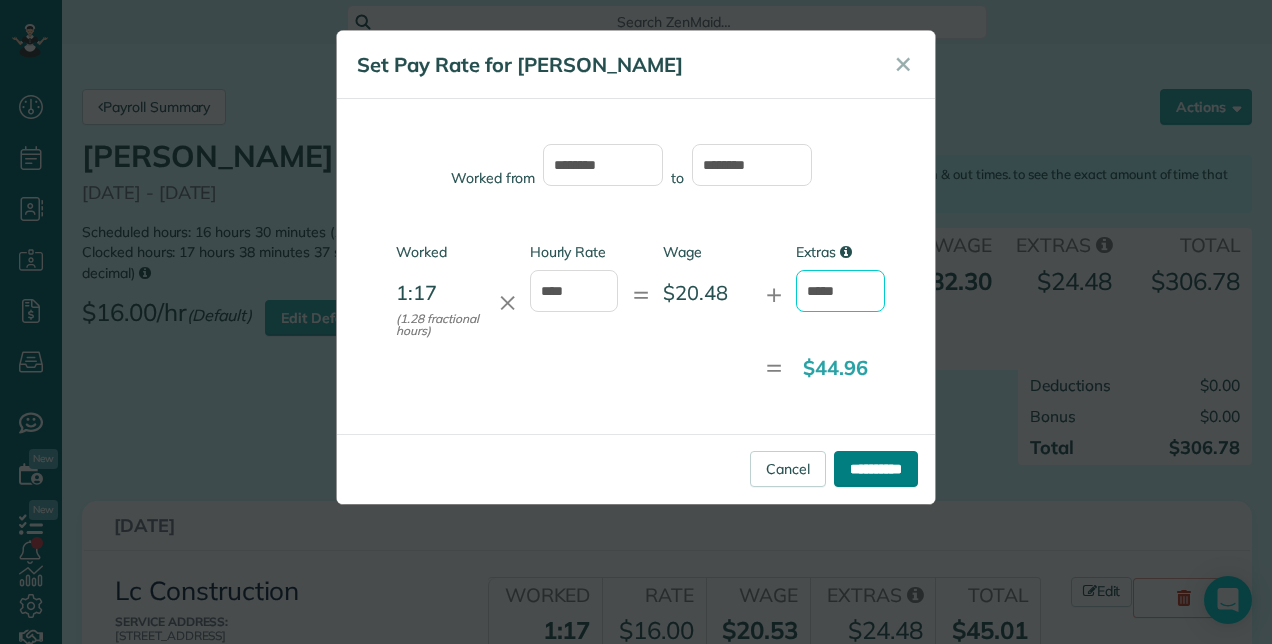 type on "*****" 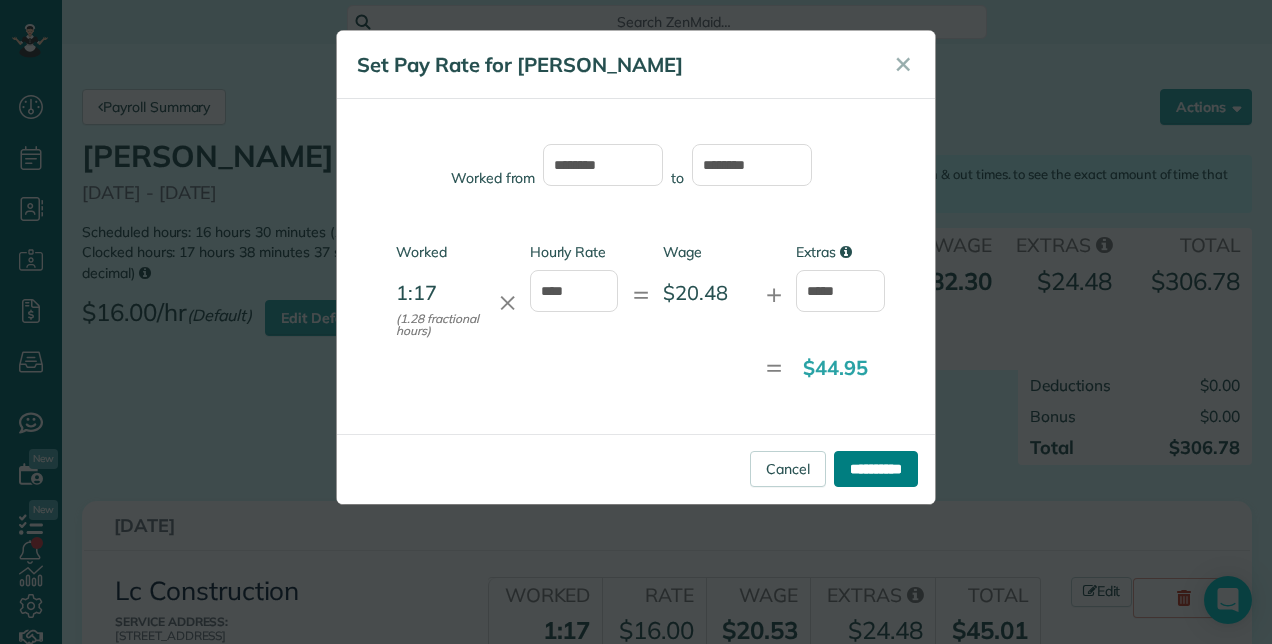 click on "**********" at bounding box center [876, 469] 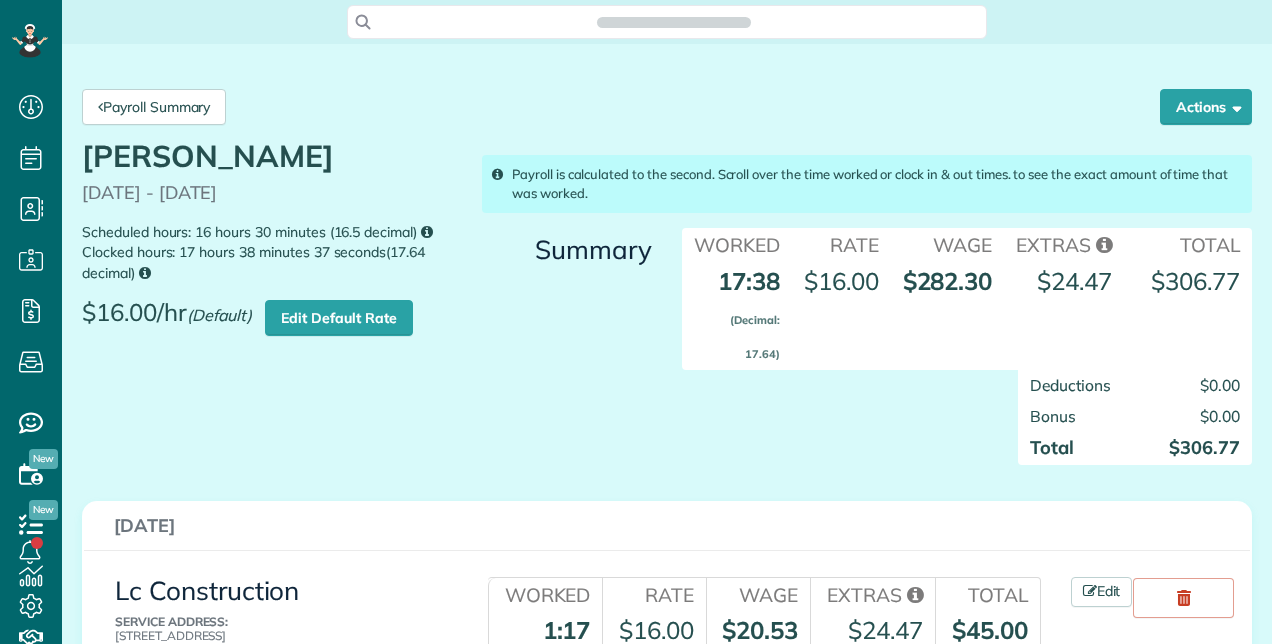 scroll, scrollTop: 0, scrollLeft: 0, axis: both 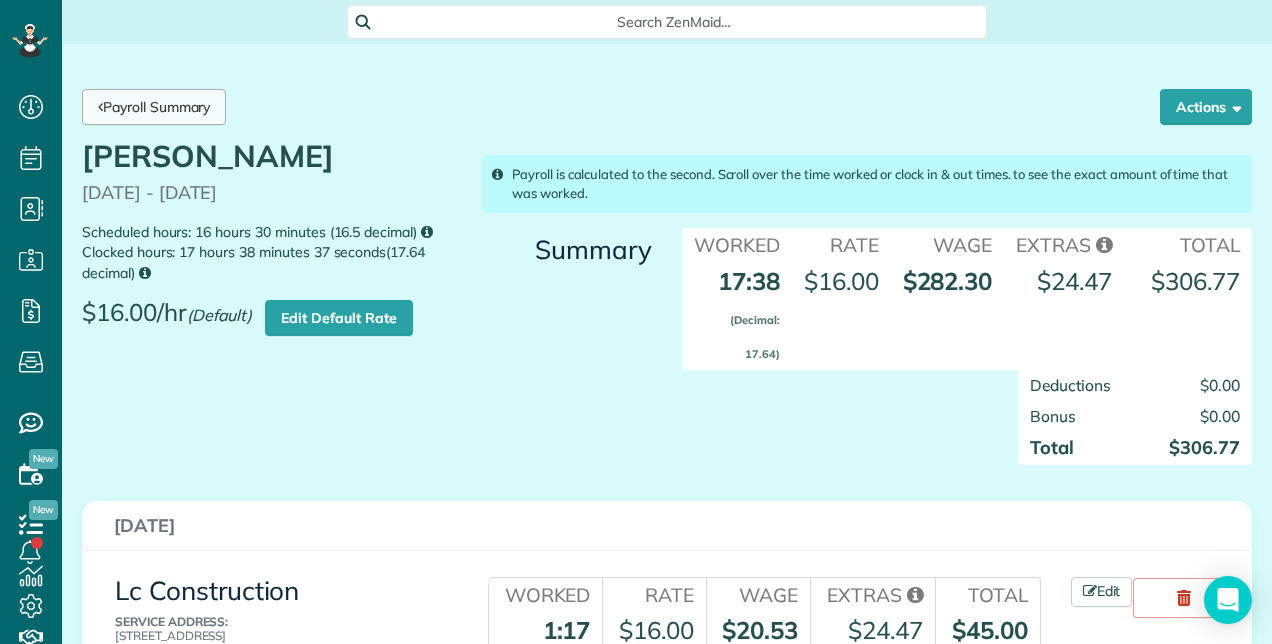 click on "Payroll Summary" at bounding box center [154, 107] 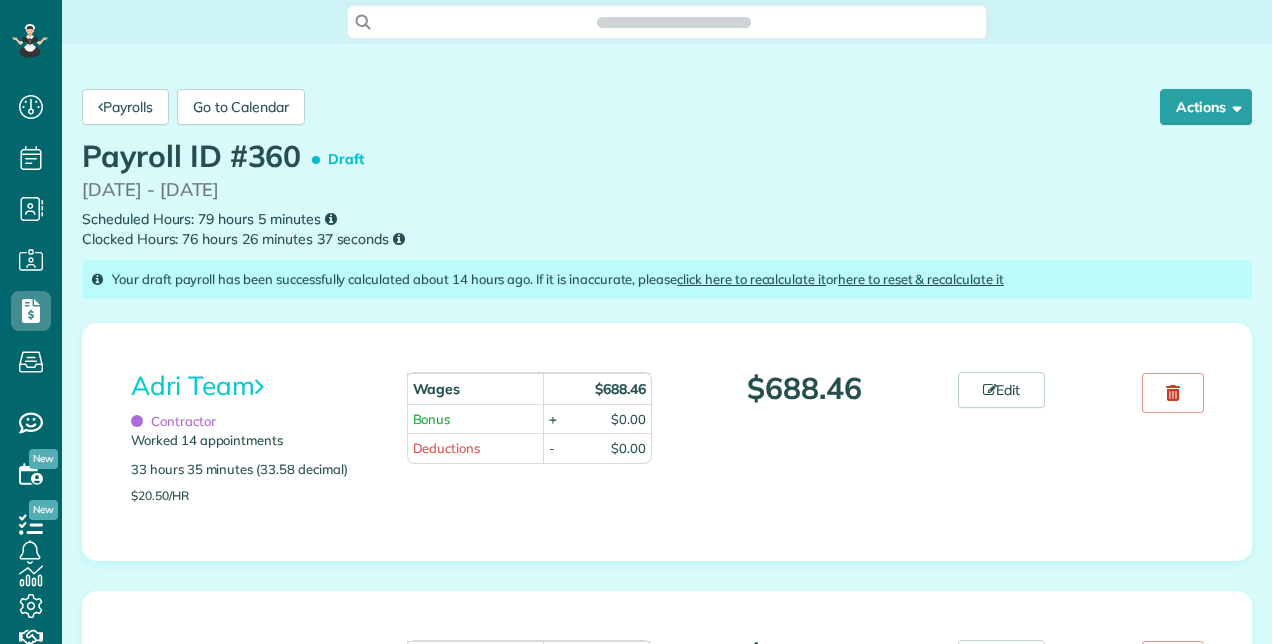scroll, scrollTop: 0, scrollLeft: 0, axis: both 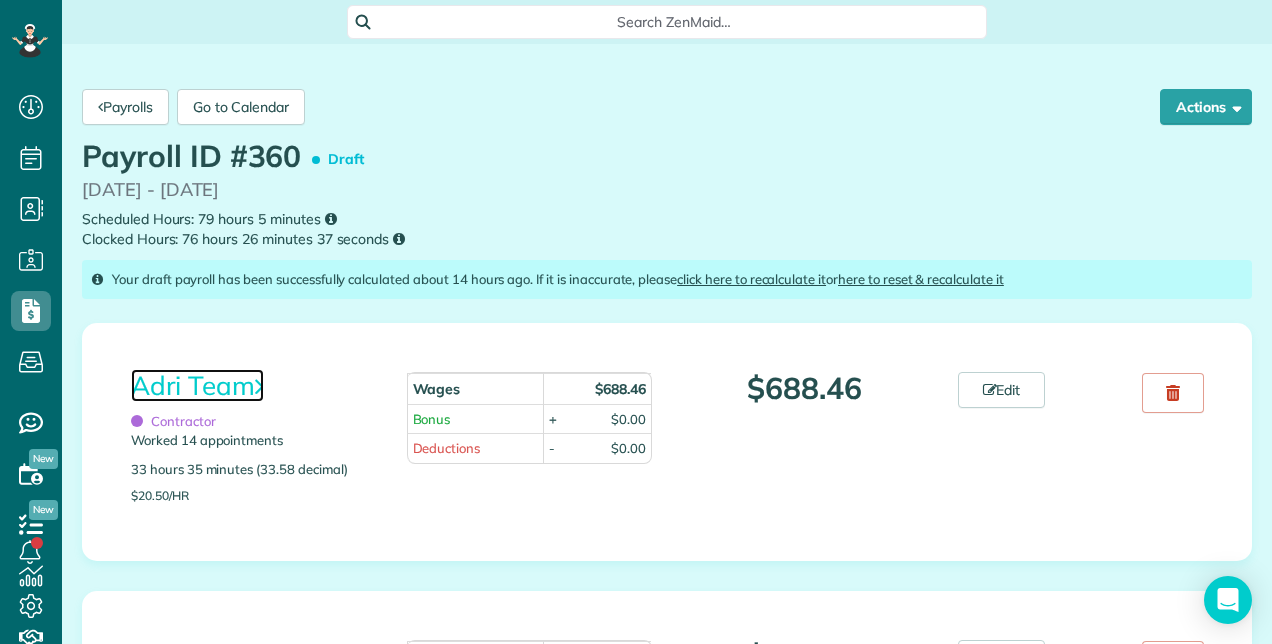 click on "Adri Team" at bounding box center [197, 385] 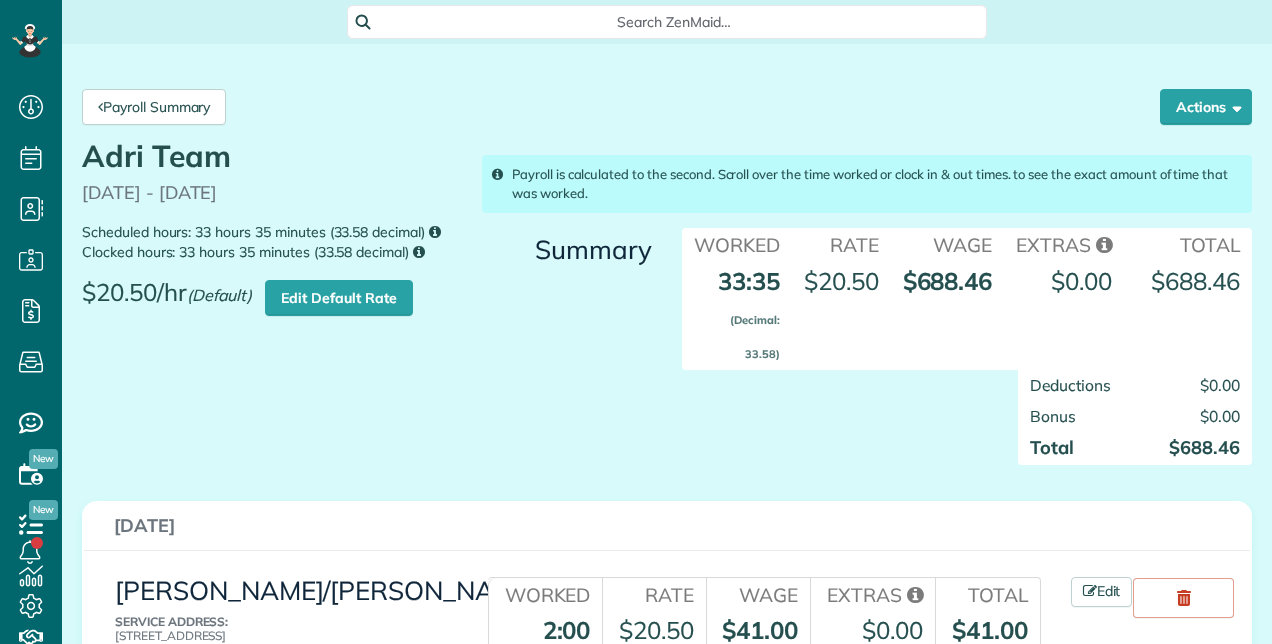 scroll, scrollTop: 0, scrollLeft: 0, axis: both 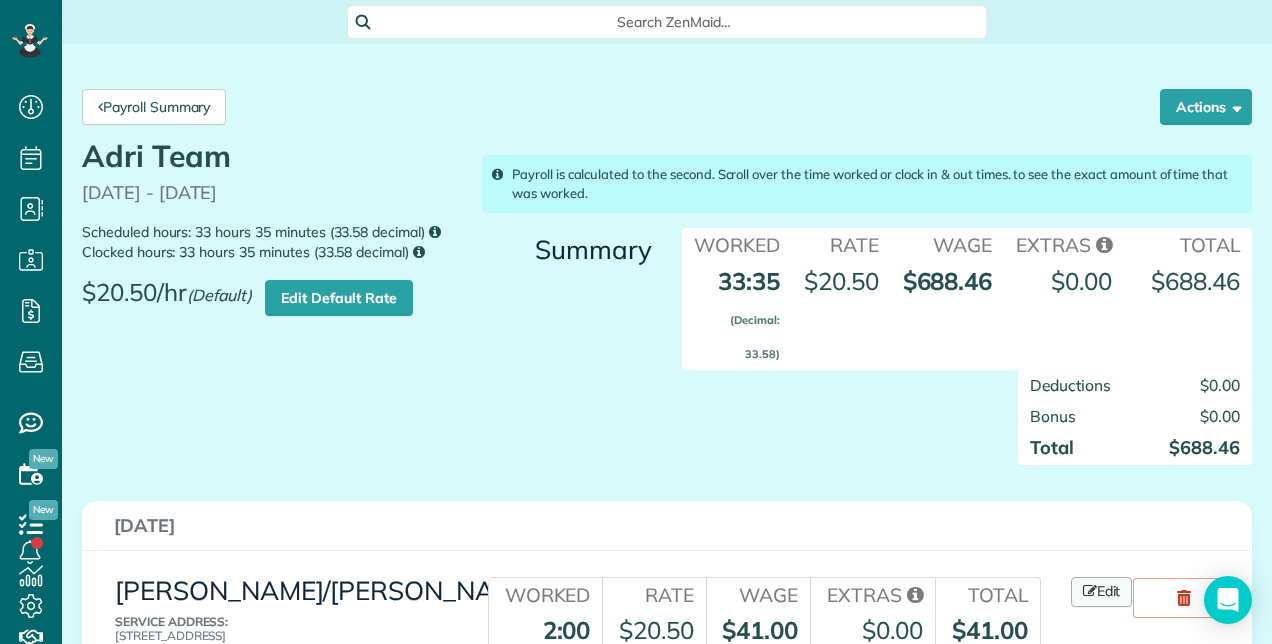 click on "Edit" at bounding box center (1102, 592) 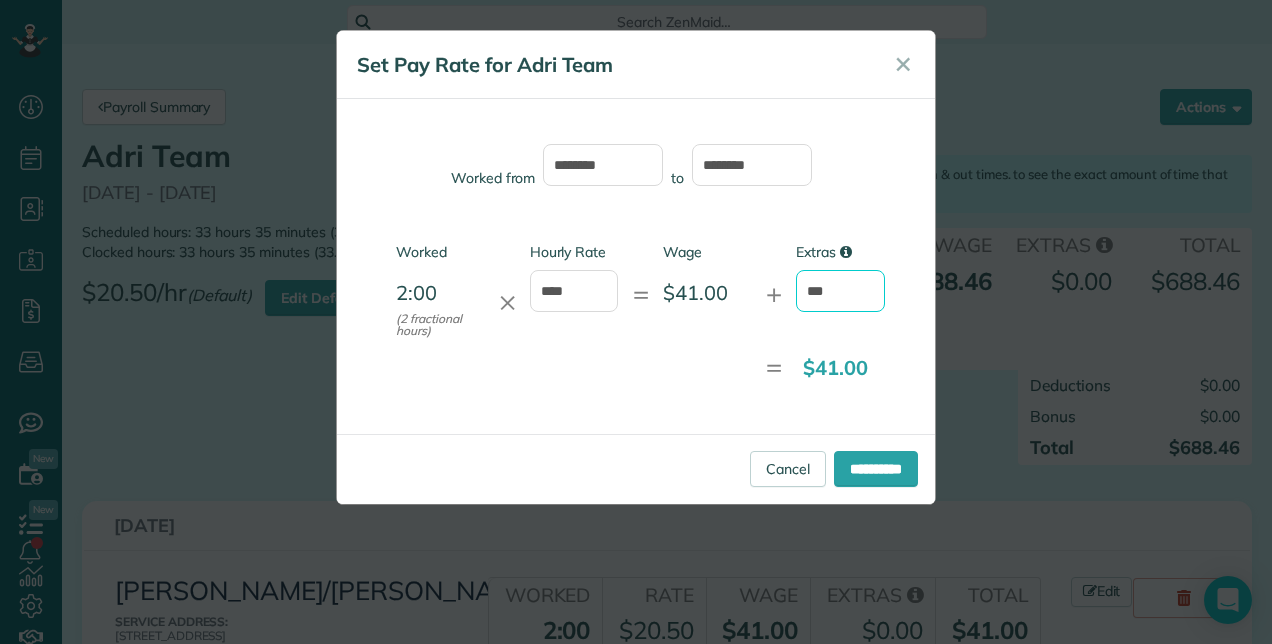 click on "***" at bounding box center (840, 291) 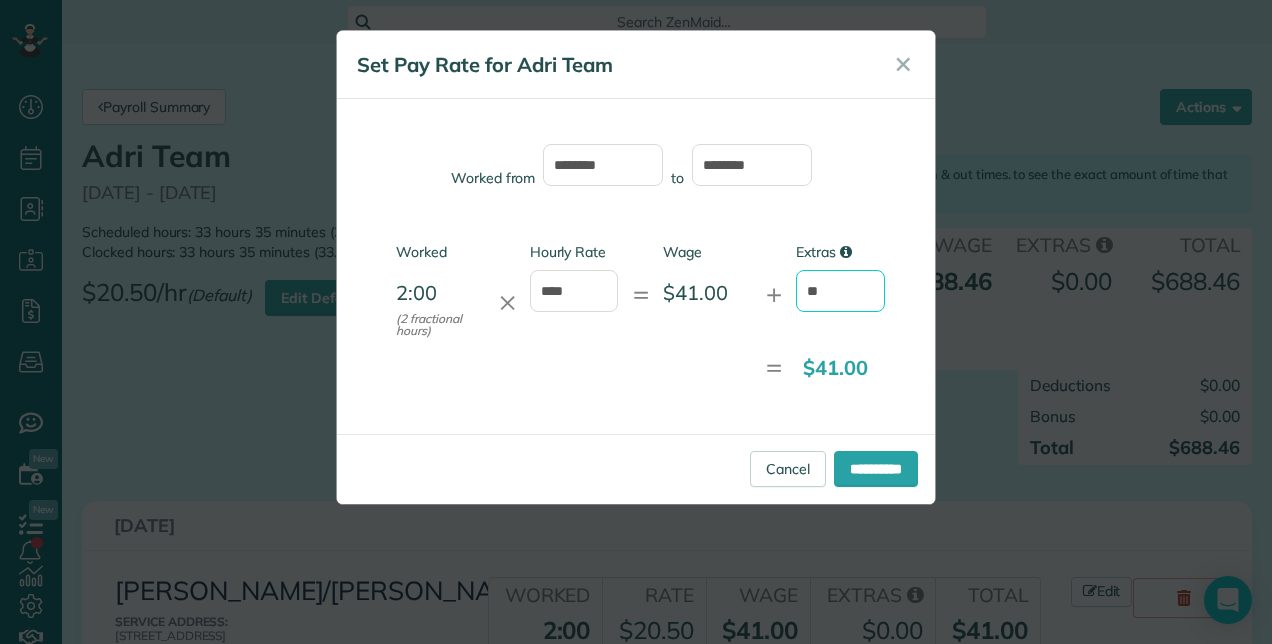 type on "*" 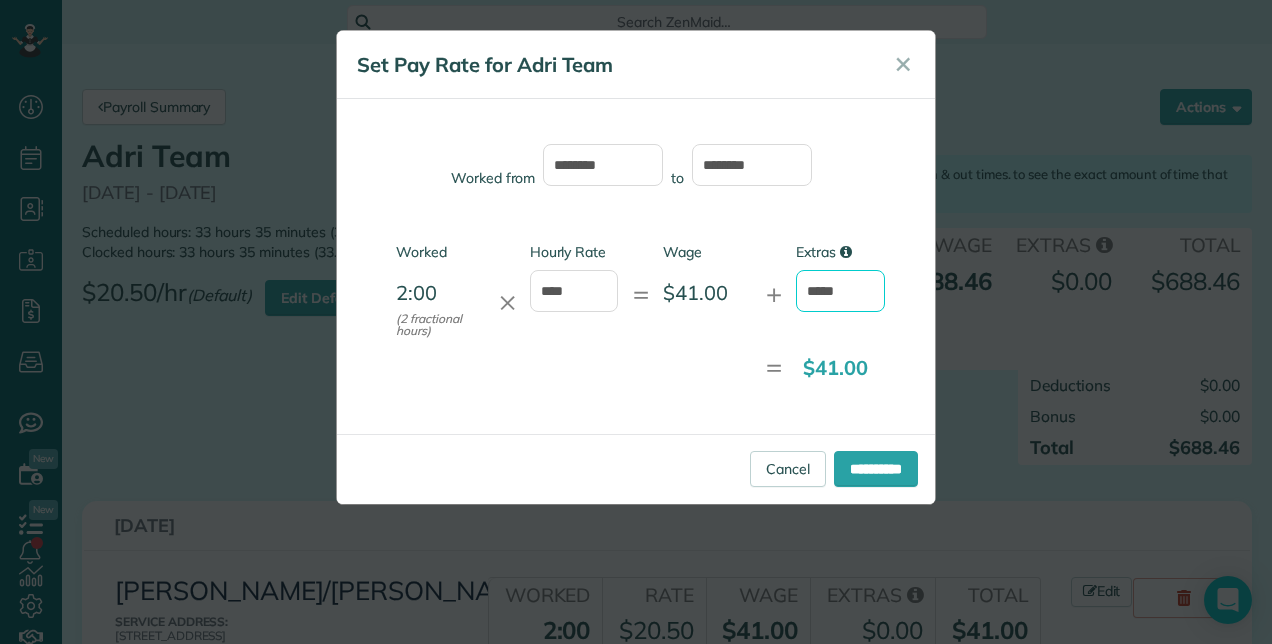type on "*****" 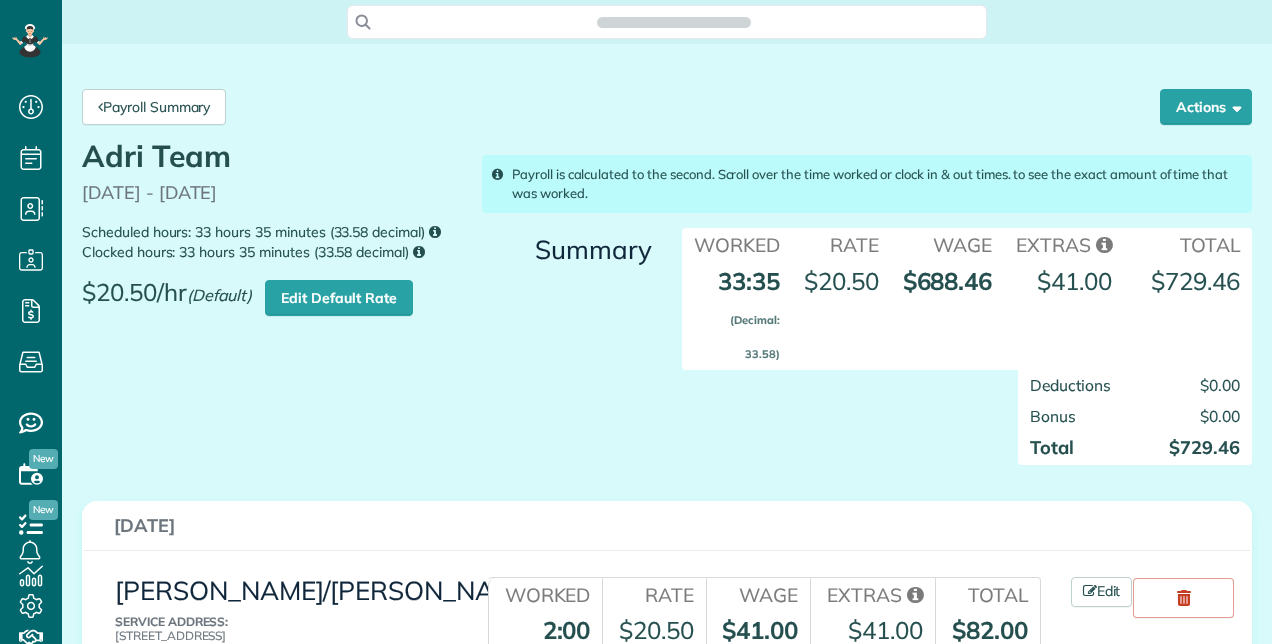 scroll, scrollTop: 0, scrollLeft: 0, axis: both 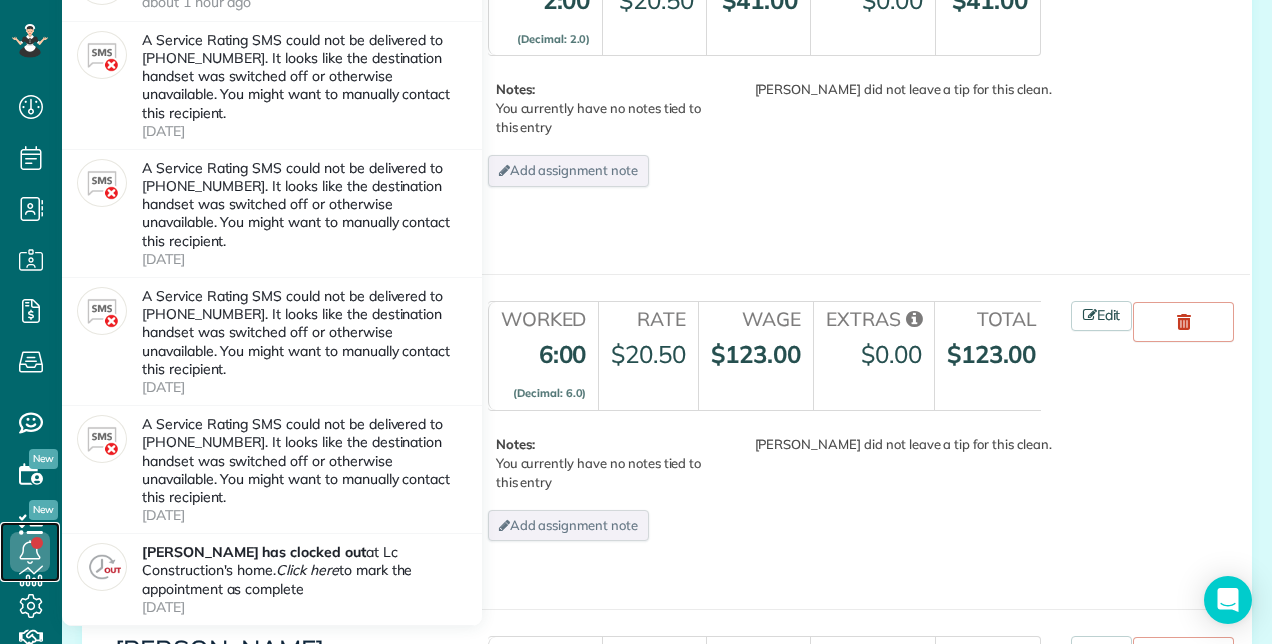 click at bounding box center (30, 552) 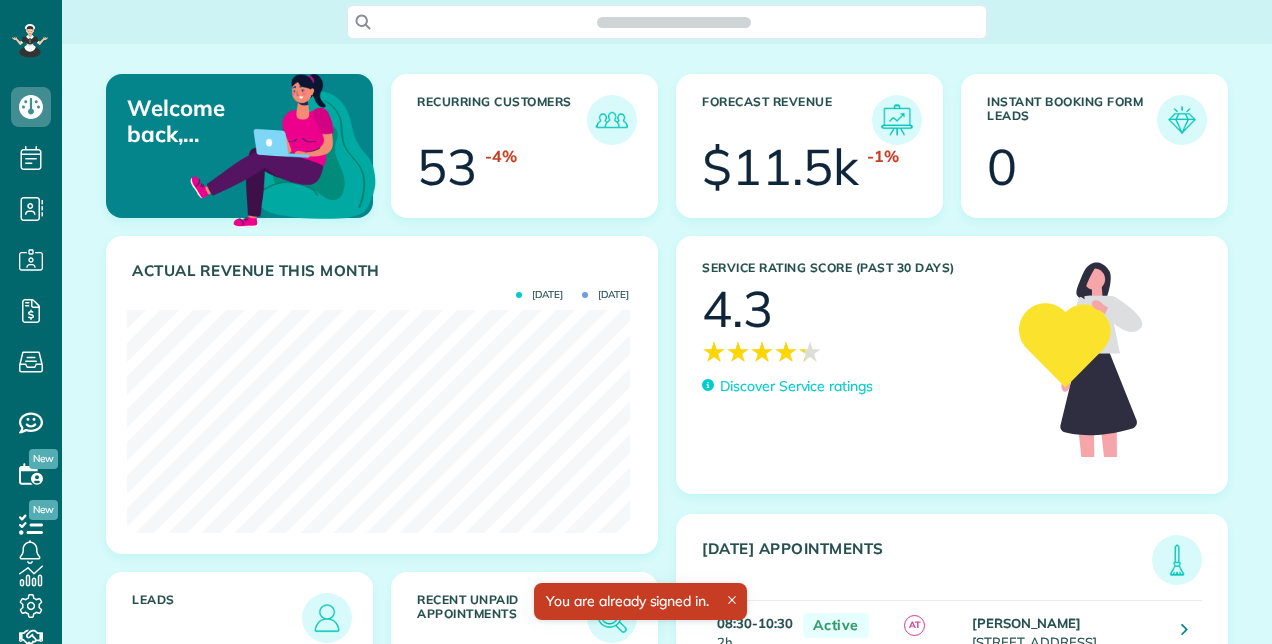 scroll, scrollTop: 0, scrollLeft: 0, axis: both 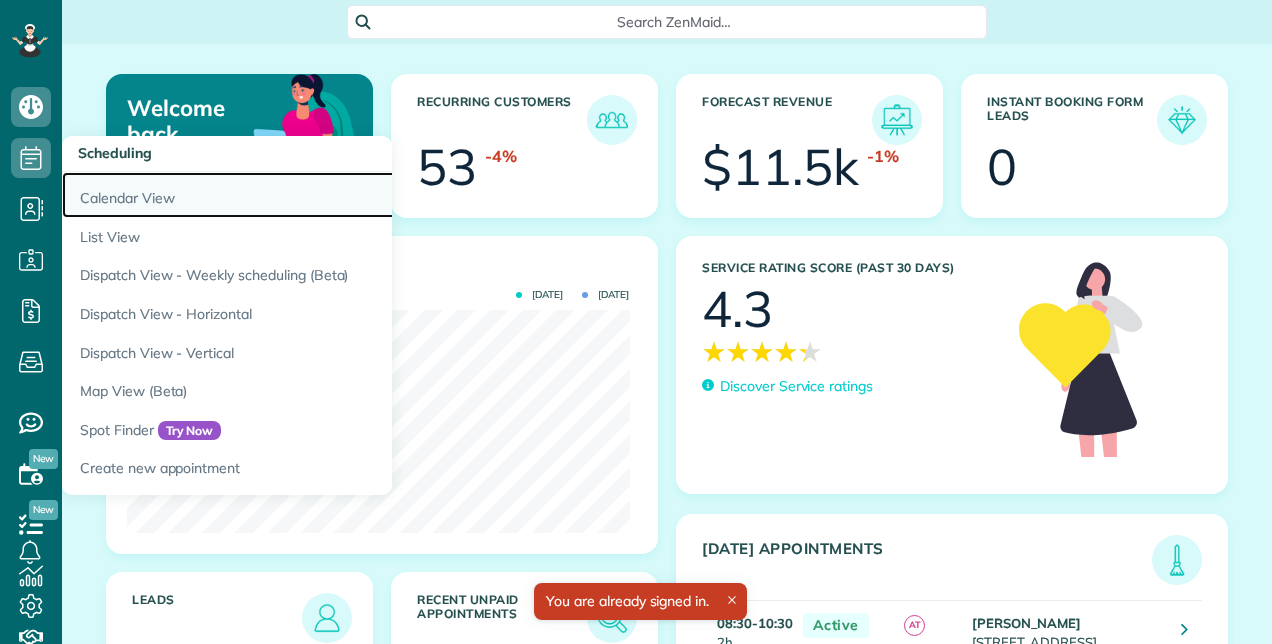 click on "Calendar View" at bounding box center (312, 195) 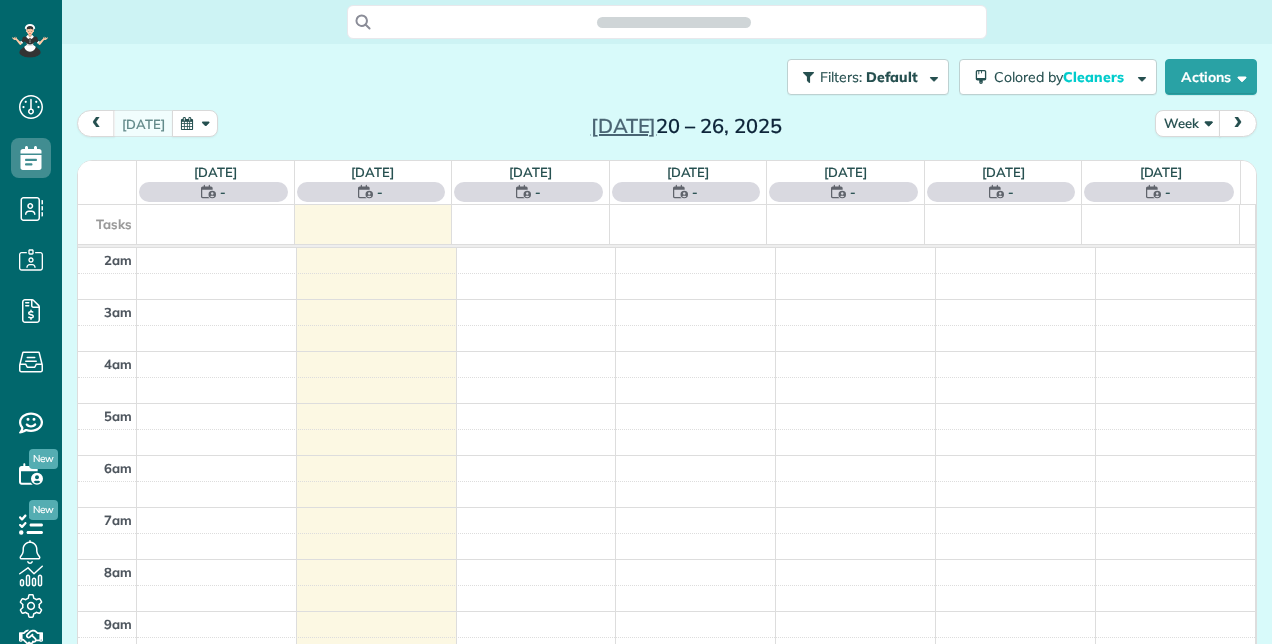 scroll, scrollTop: 0, scrollLeft: 0, axis: both 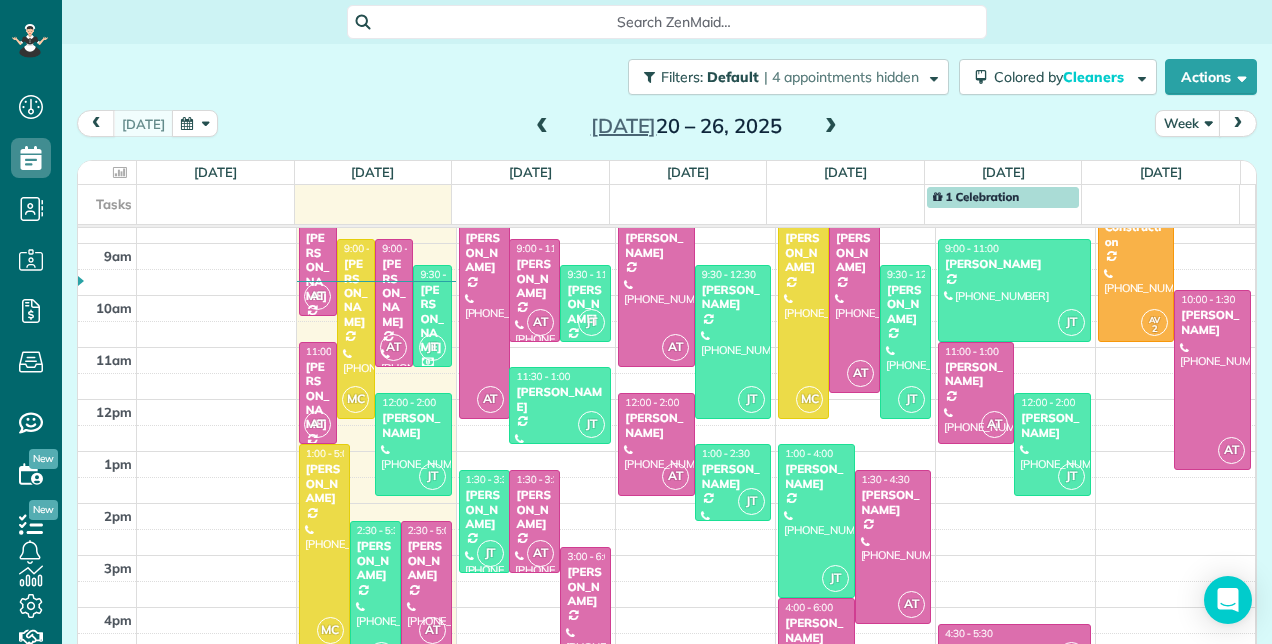 click at bounding box center (831, 127) 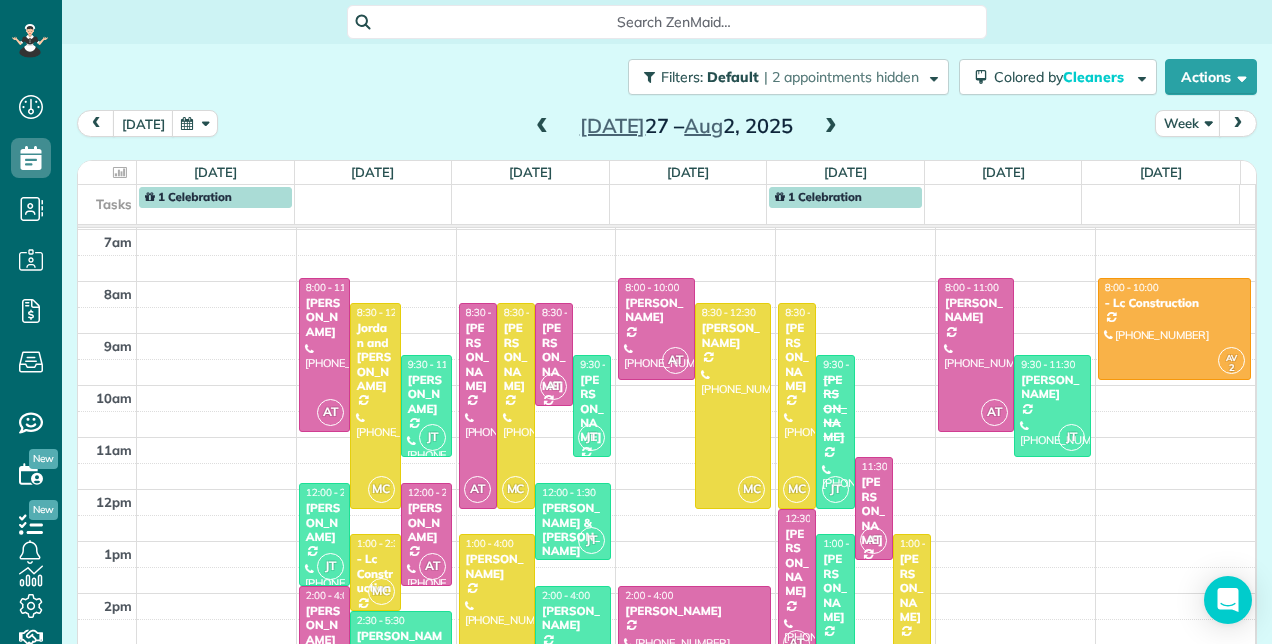 click at bounding box center (542, 127) 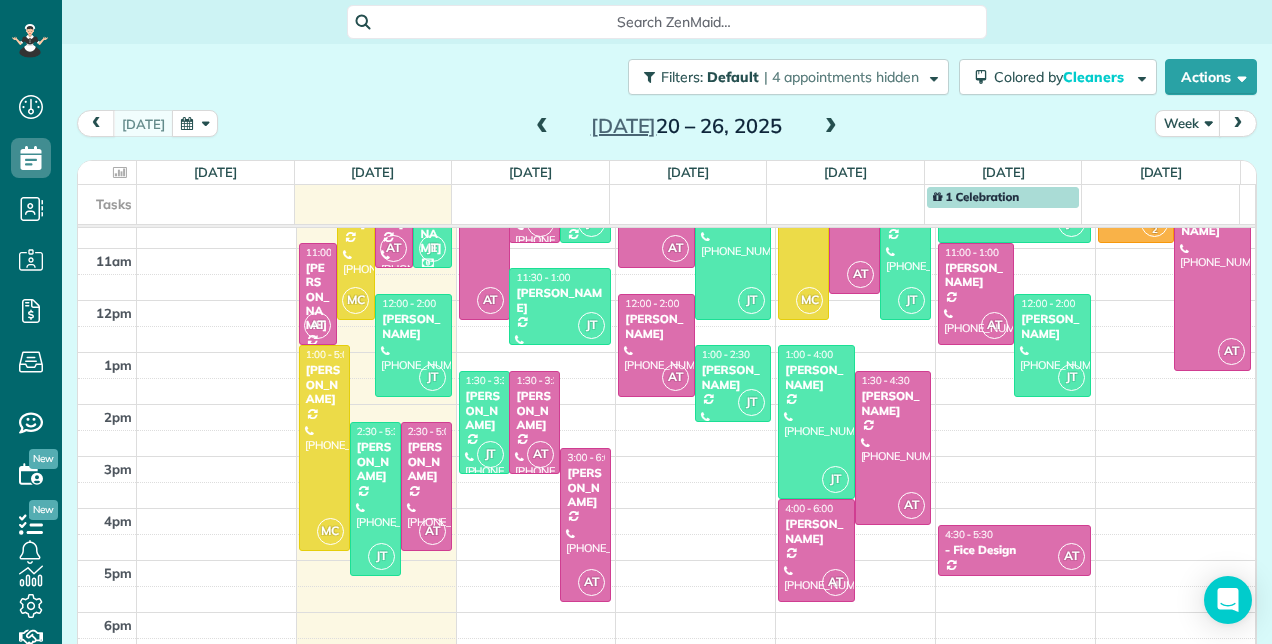 scroll, scrollTop: 448, scrollLeft: 0, axis: vertical 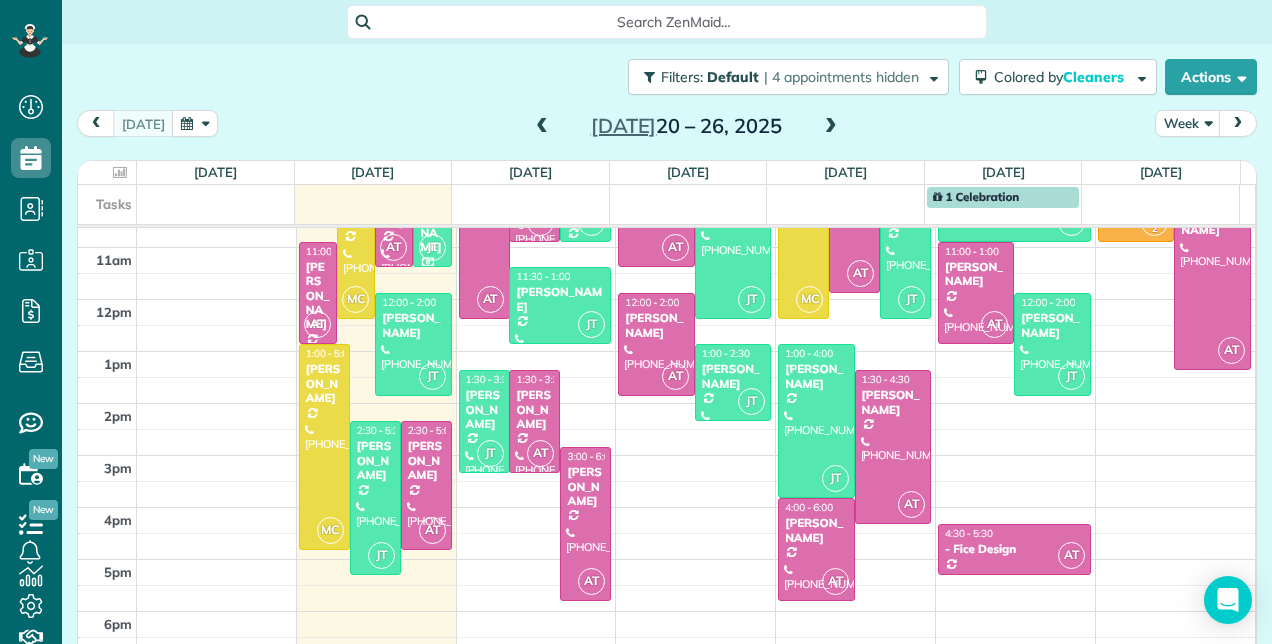click at bounding box center (542, 127) 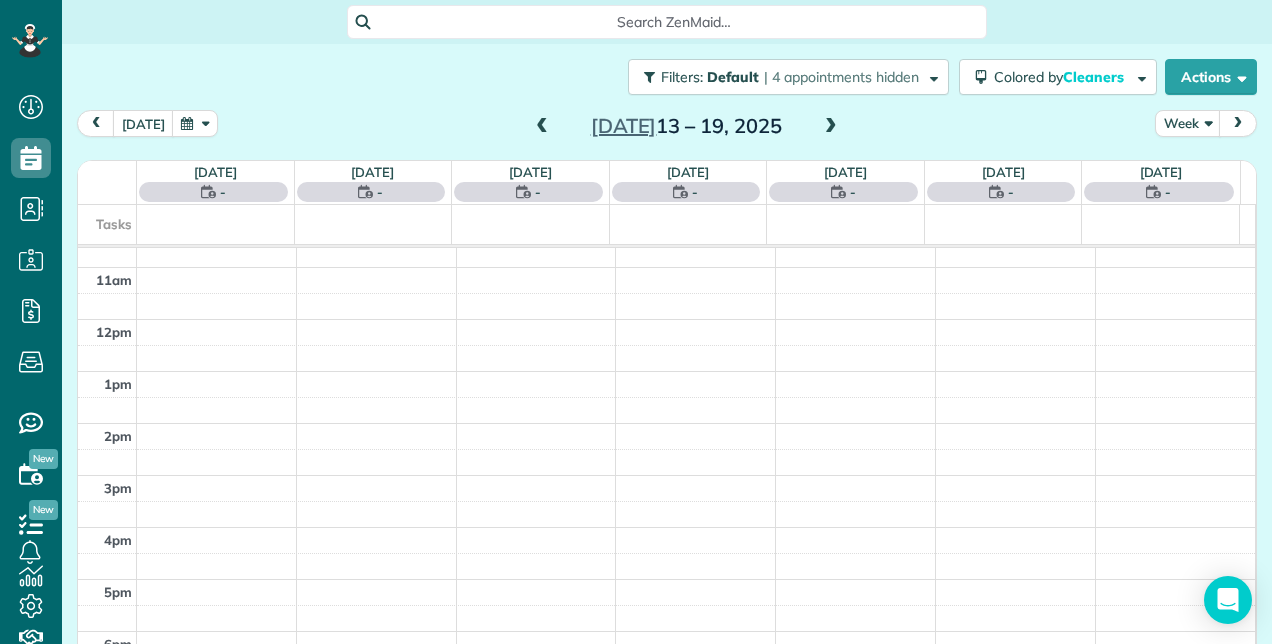 scroll, scrollTop: 258, scrollLeft: 0, axis: vertical 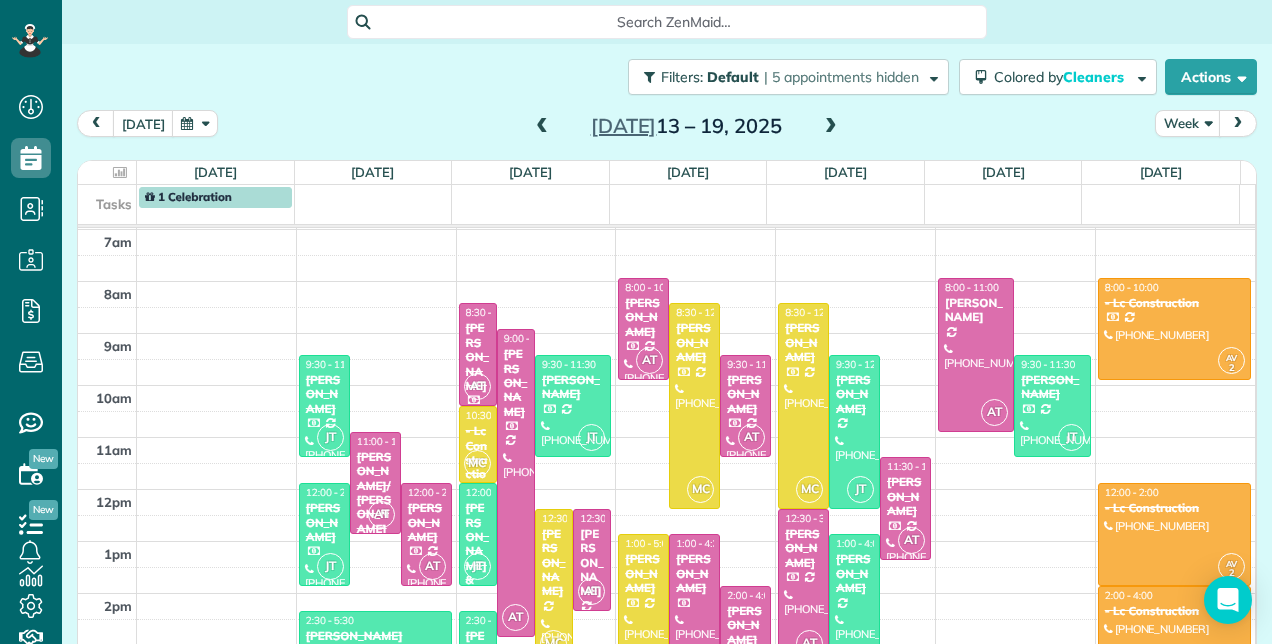 click at bounding box center (542, 127) 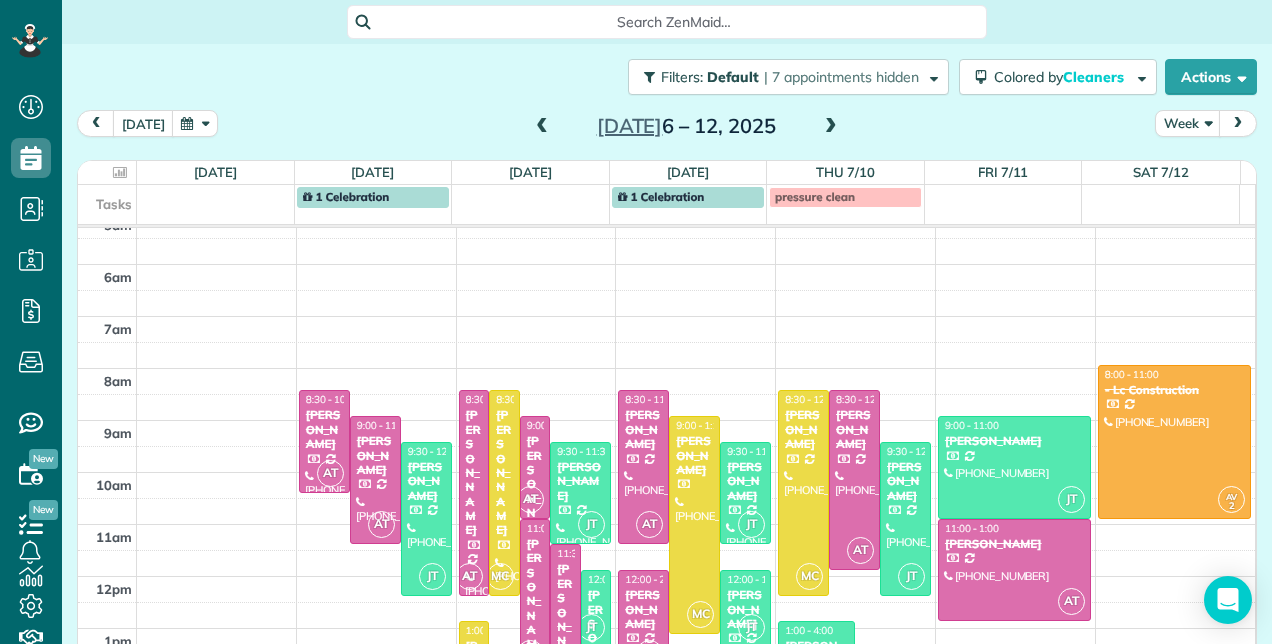 scroll, scrollTop: 148, scrollLeft: 0, axis: vertical 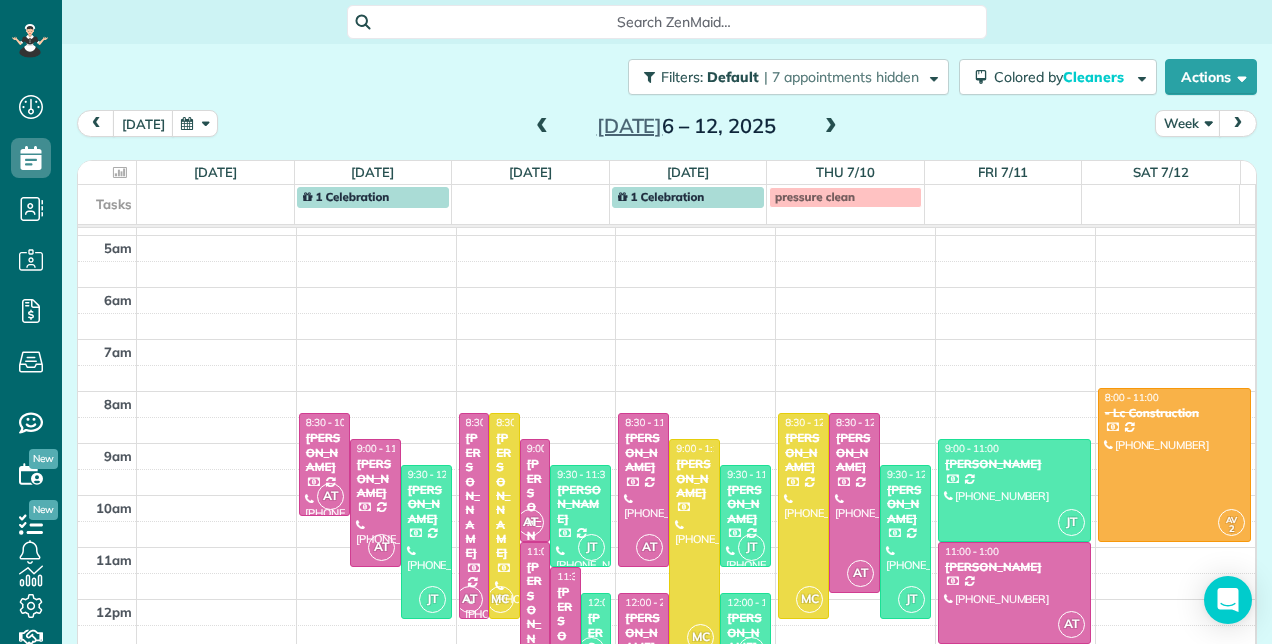 click at bounding box center [542, 127] 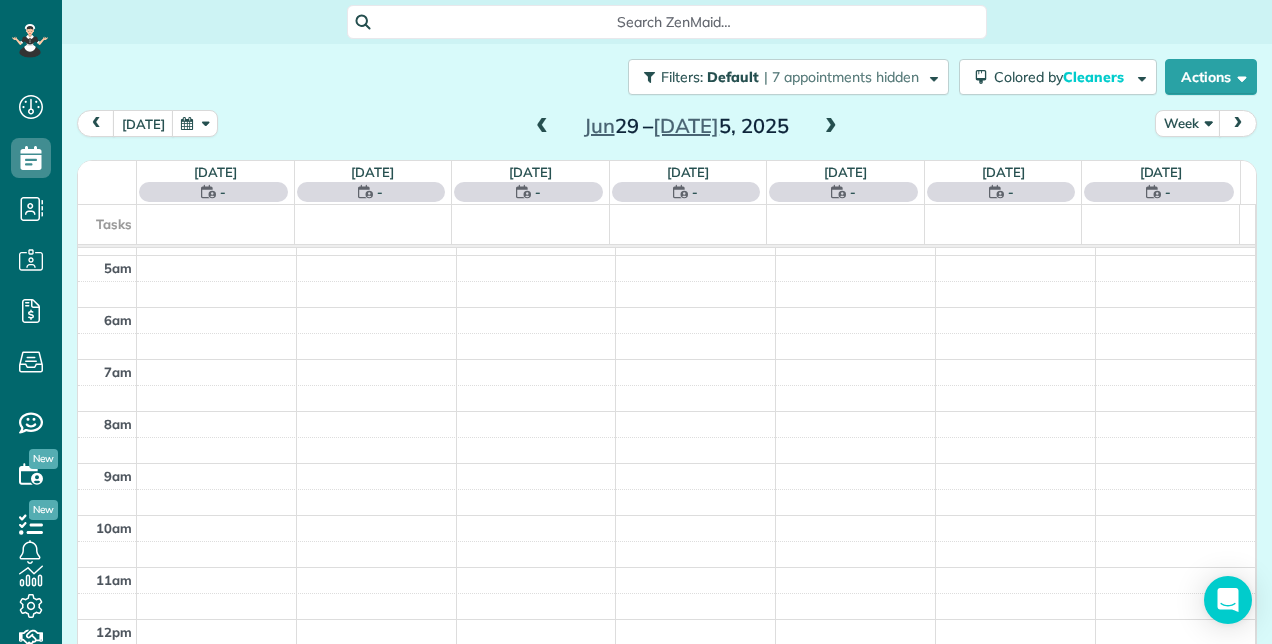 scroll, scrollTop: 258, scrollLeft: 0, axis: vertical 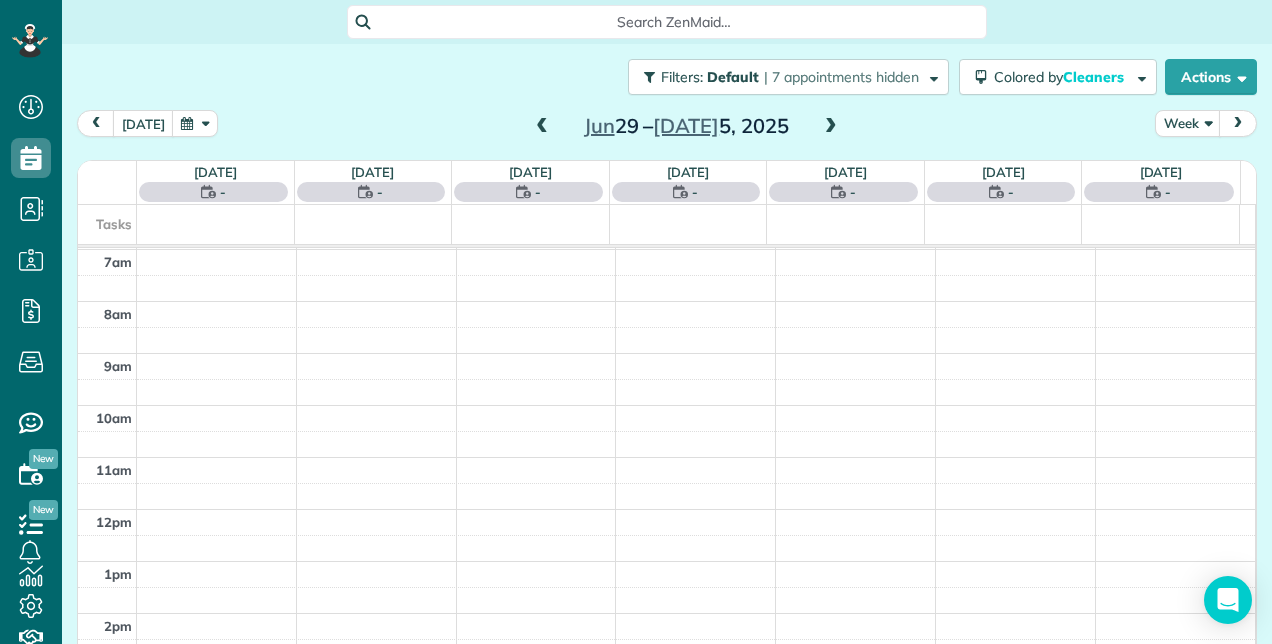 click at bounding box center [542, 127] 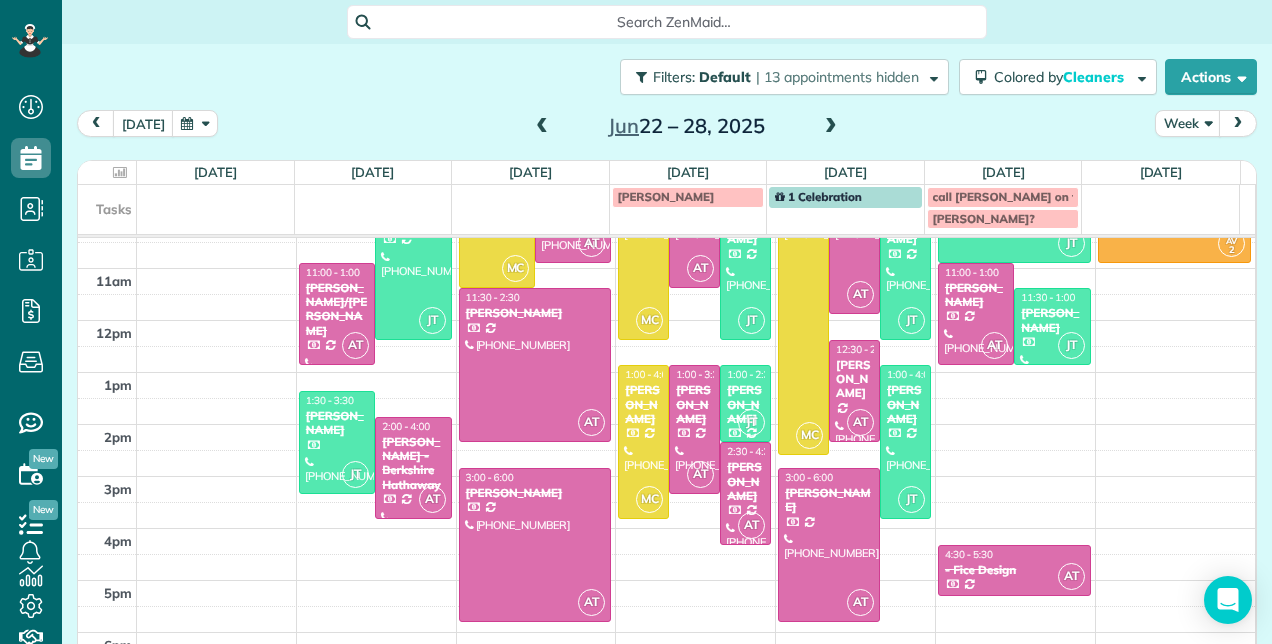 scroll, scrollTop: 137, scrollLeft: 0, axis: vertical 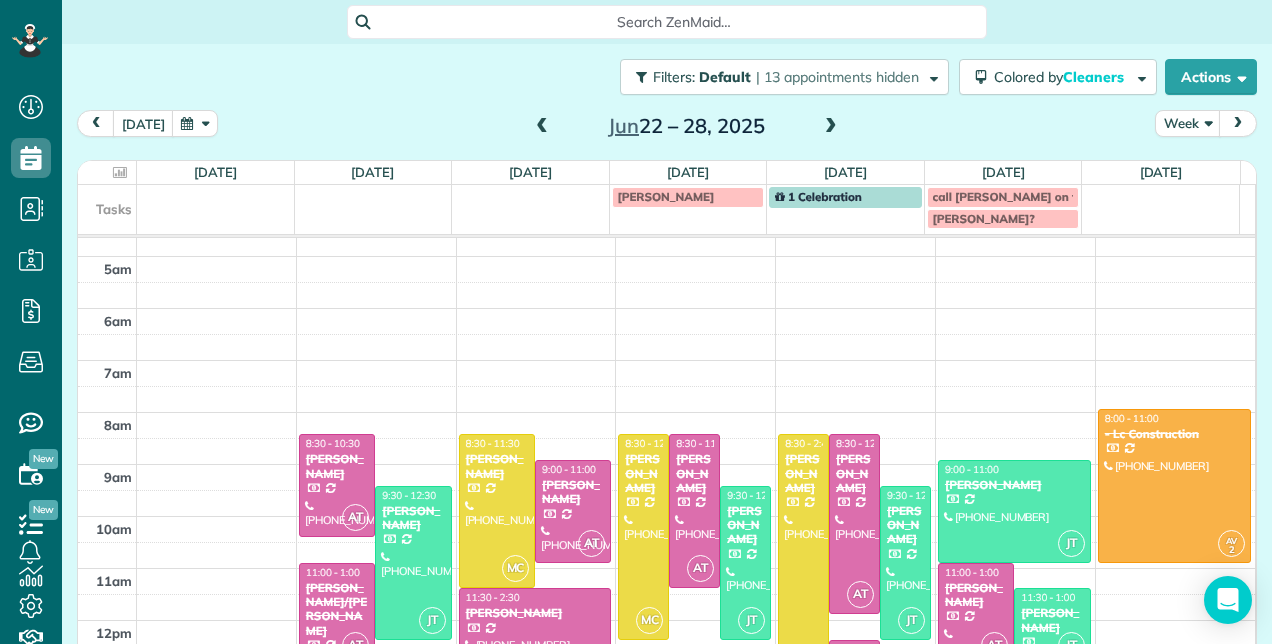 click at bounding box center (831, 127) 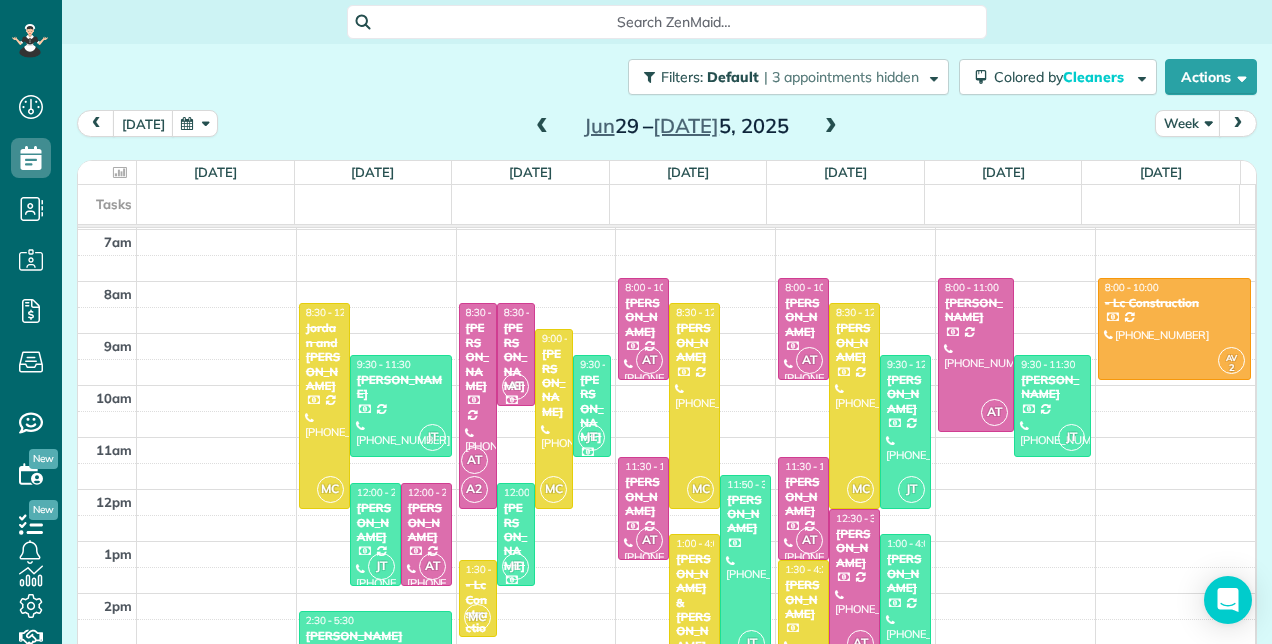 click at bounding box center (831, 127) 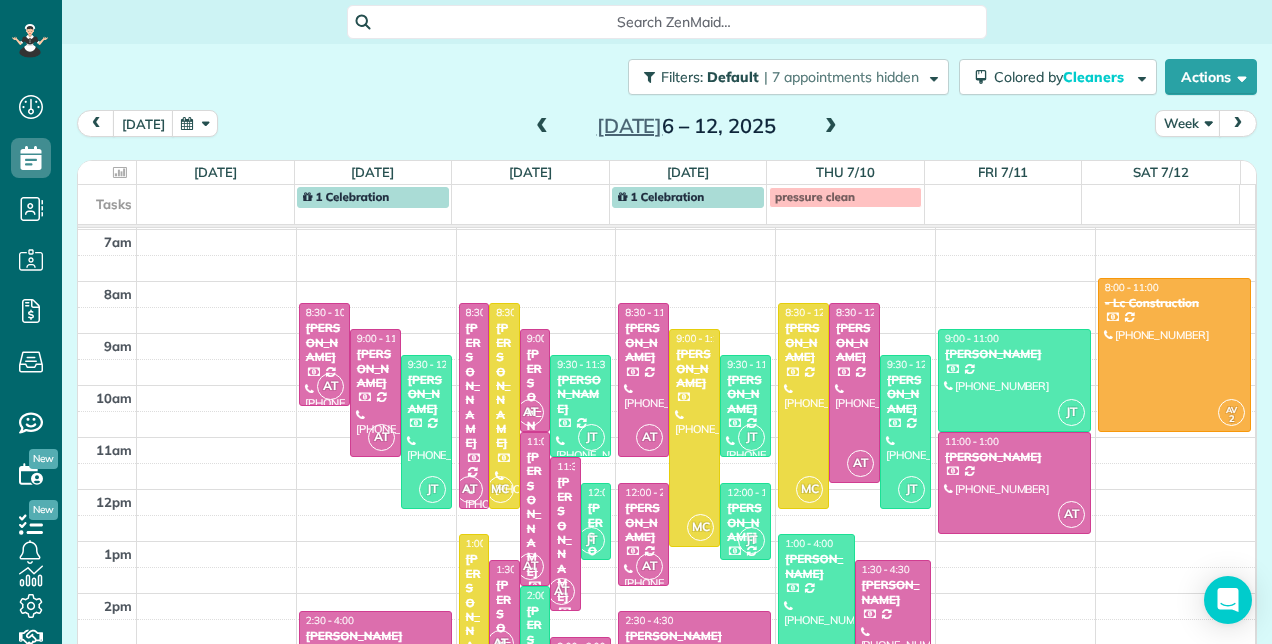 click at bounding box center (831, 127) 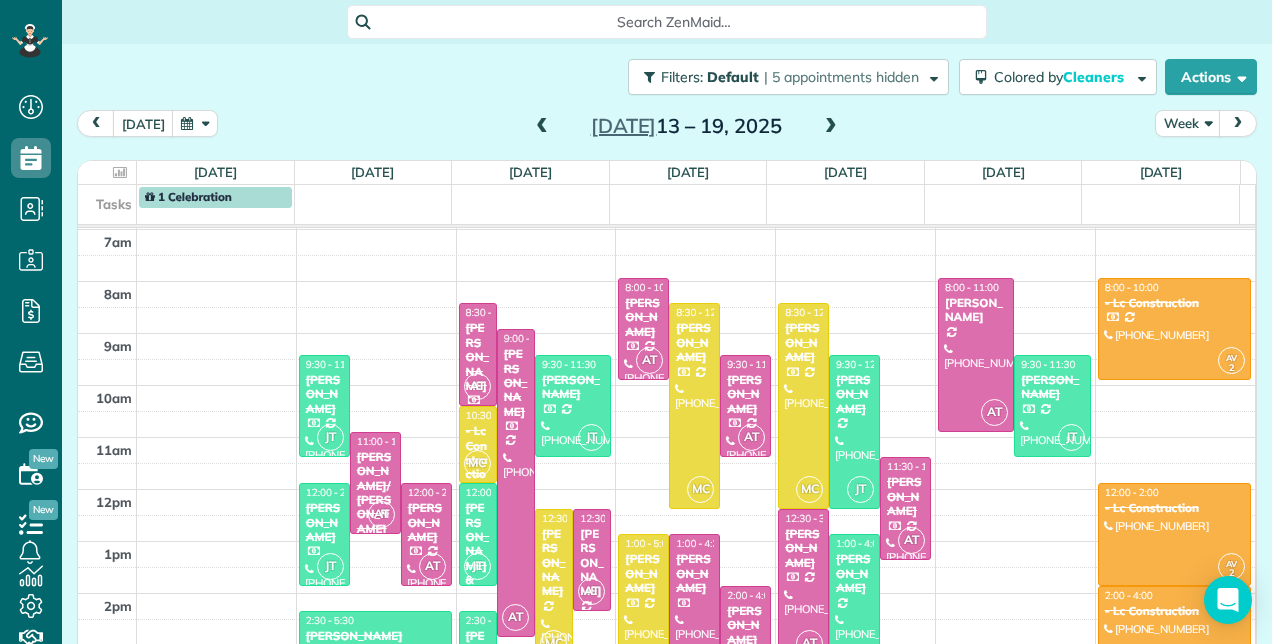 click at bounding box center [831, 127] 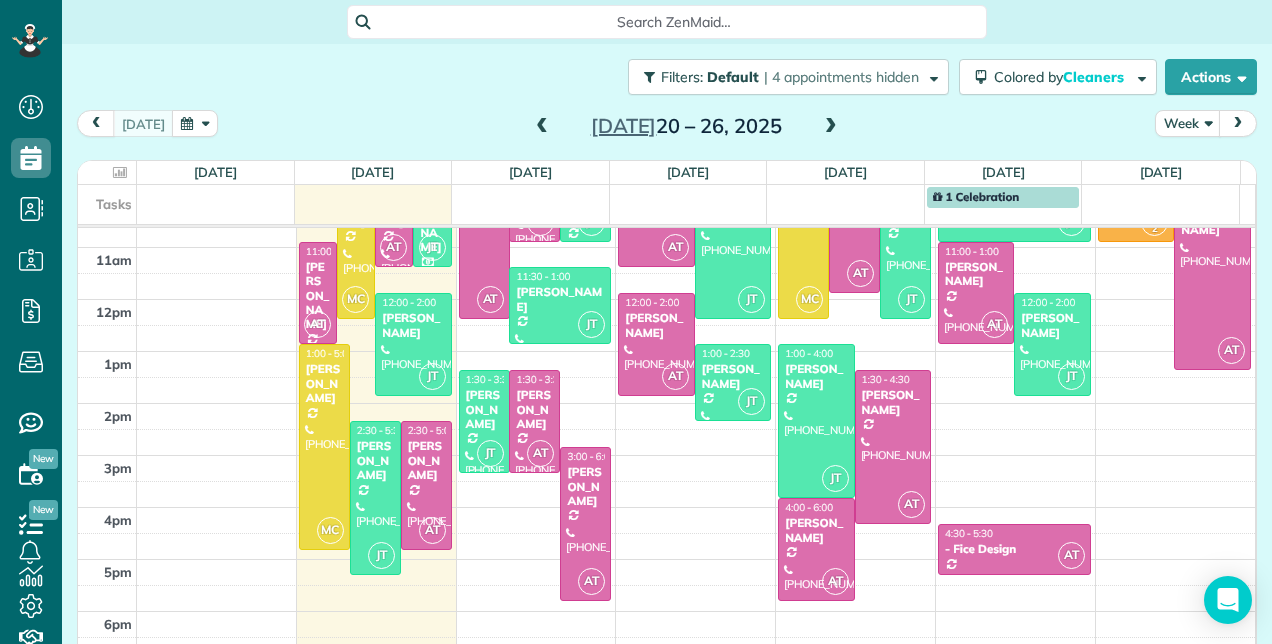 scroll, scrollTop: 349, scrollLeft: 0, axis: vertical 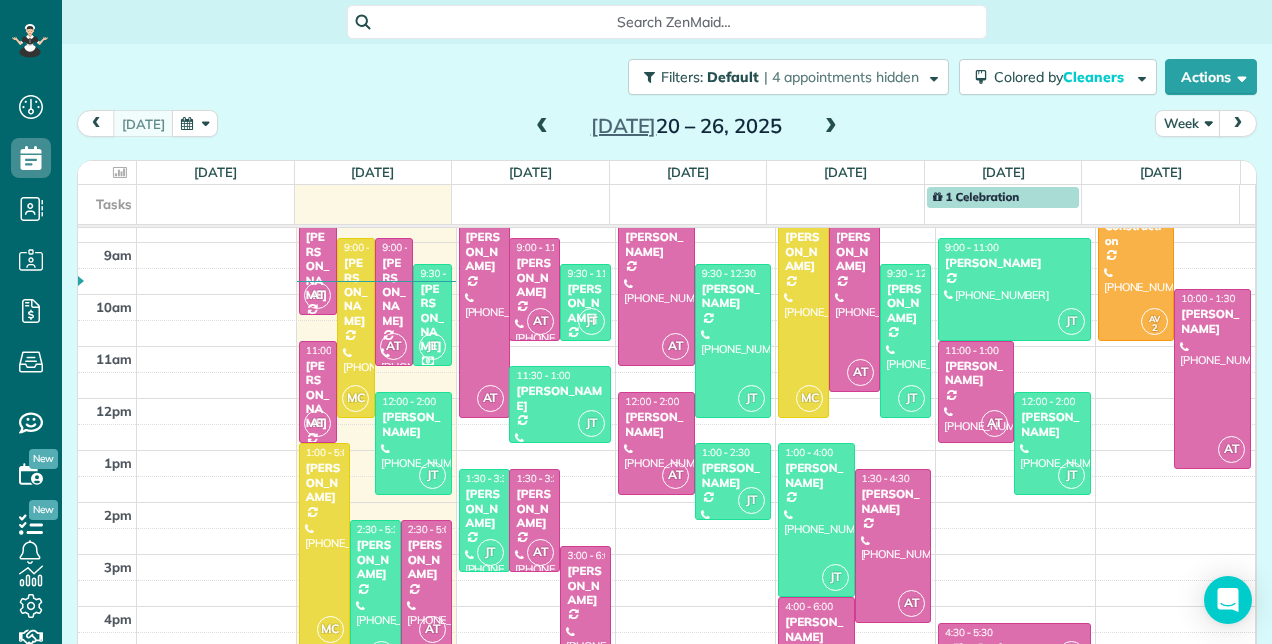 click at bounding box center (831, 127) 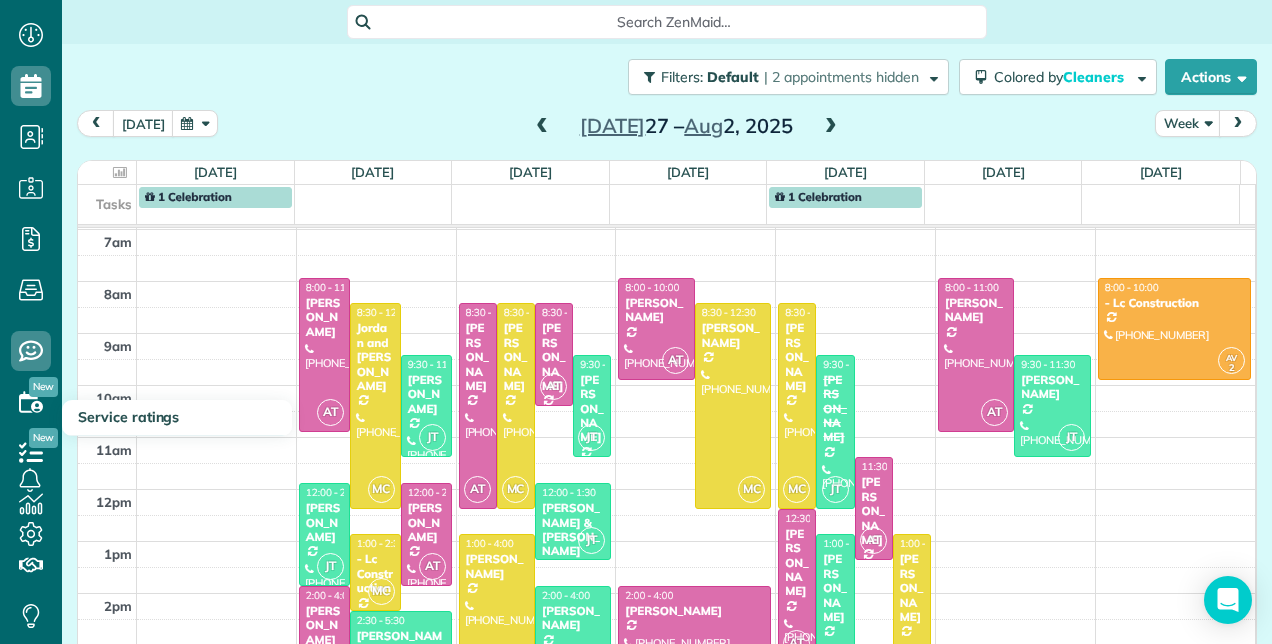 scroll, scrollTop: 130, scrollLeft: 0, axis: vertical 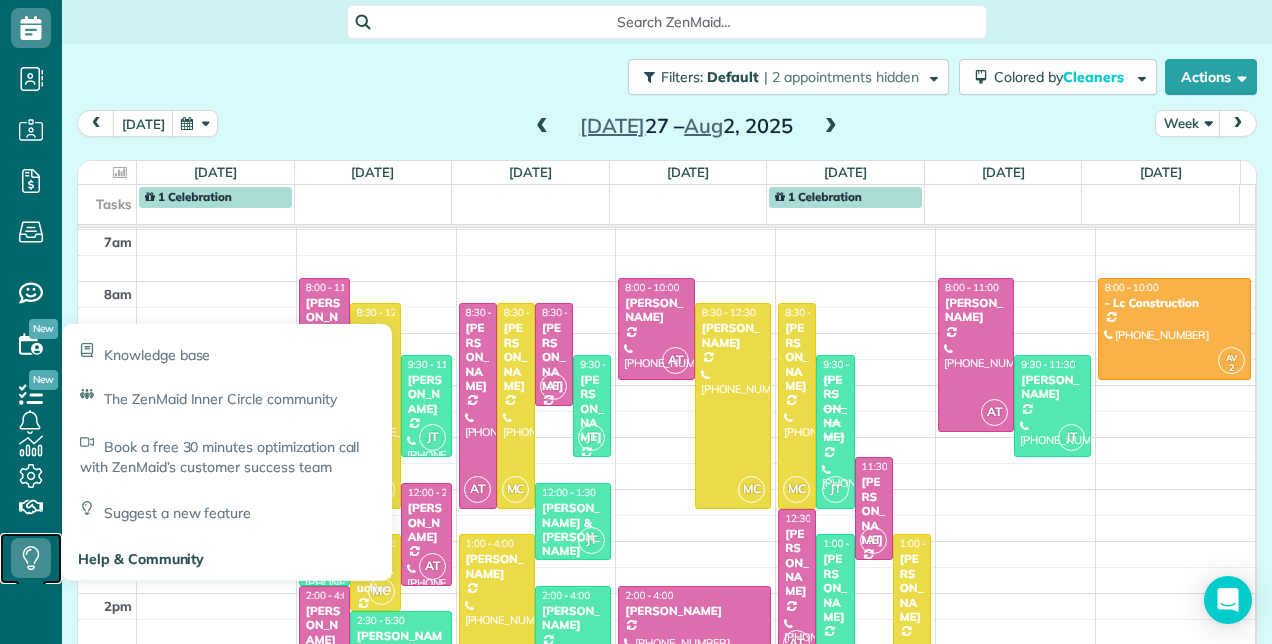 click 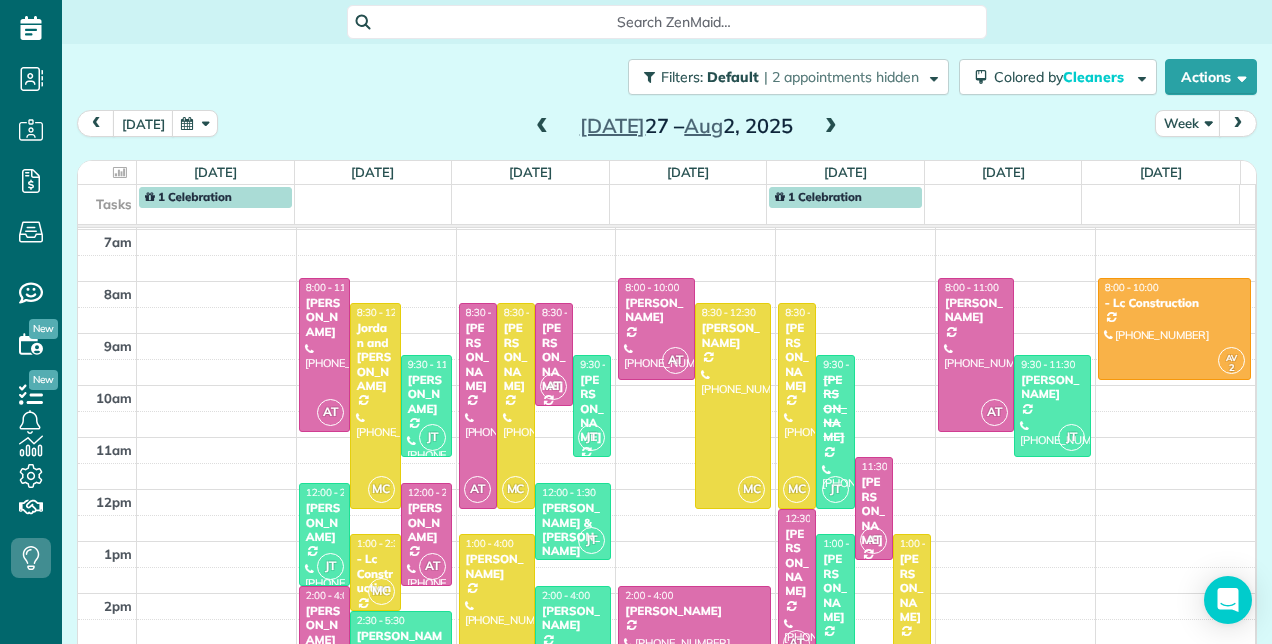 click at bounding box center [542, 127] 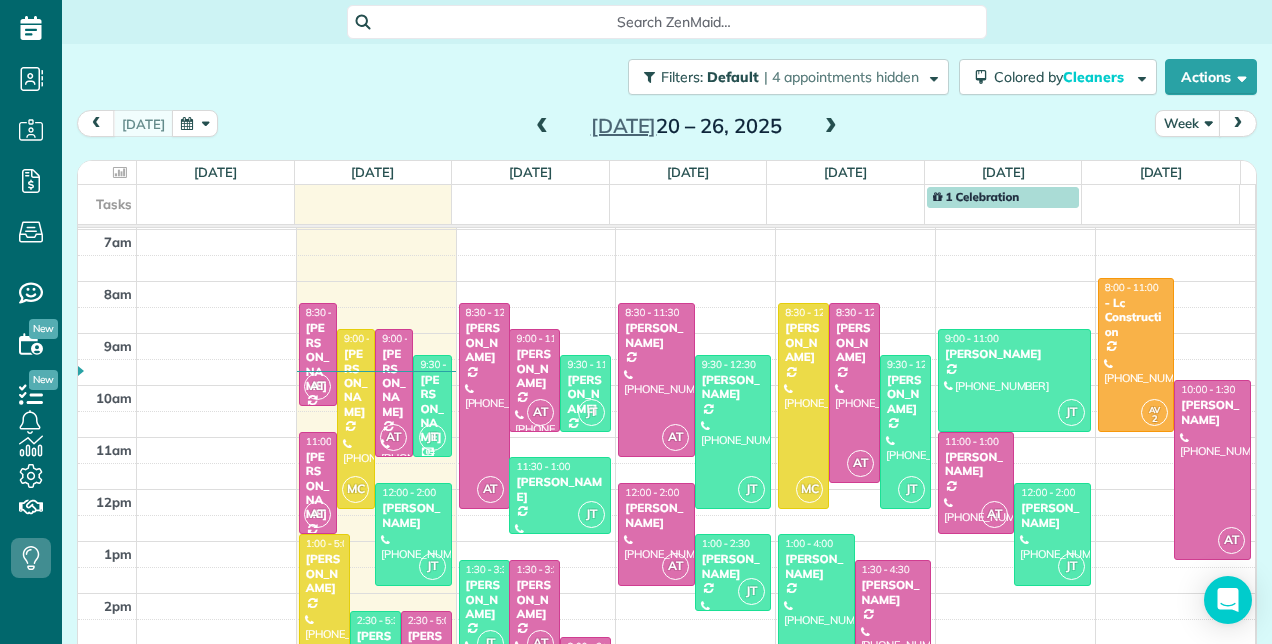 click on "[PERSON_NAME]" at bounding box center (432, 409) 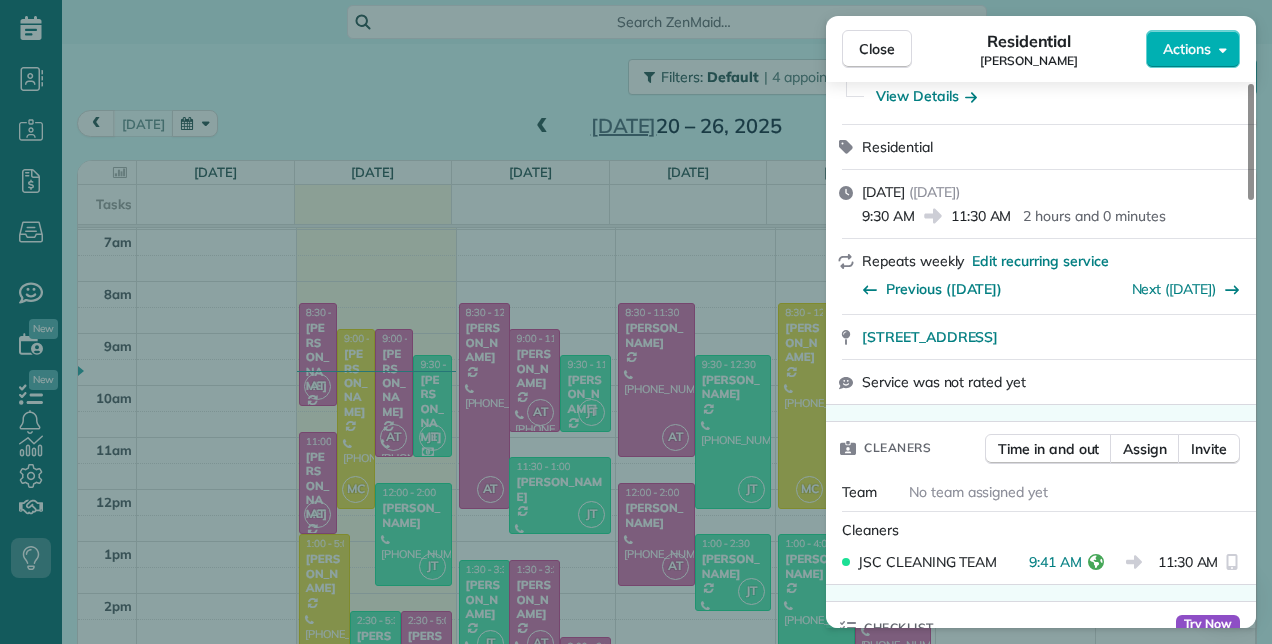 scroll, scrollTop: 200, scrollLeft: 0, axis: vertical 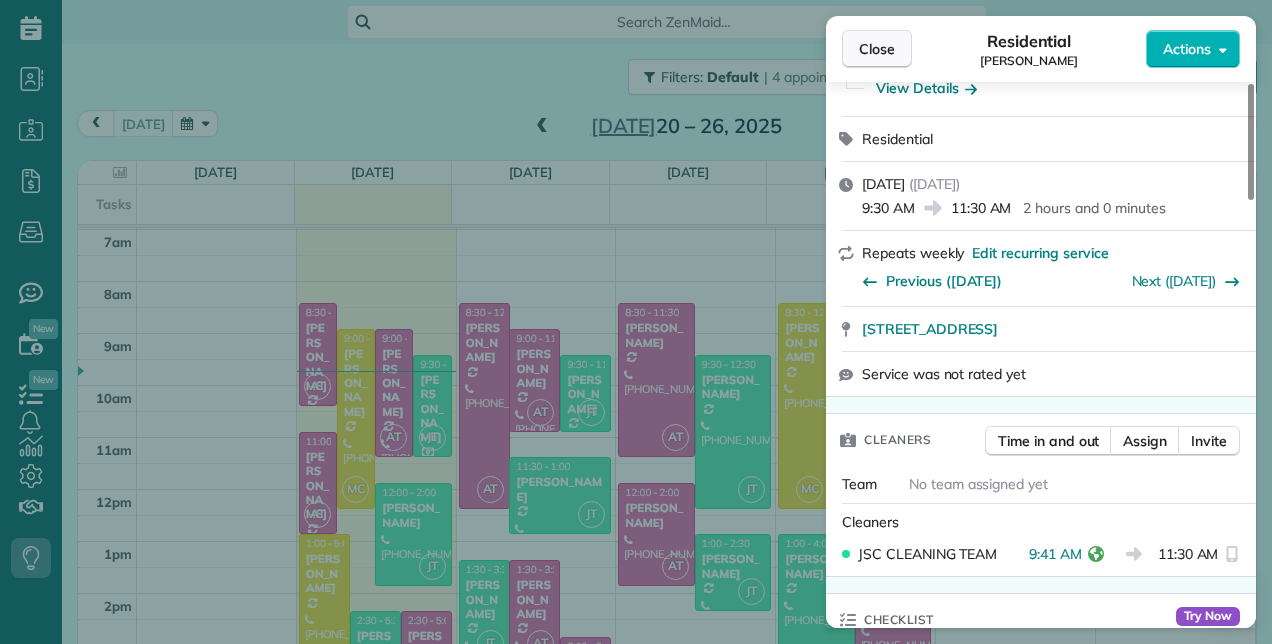 click on "Close" at bounding box center (877, 49) 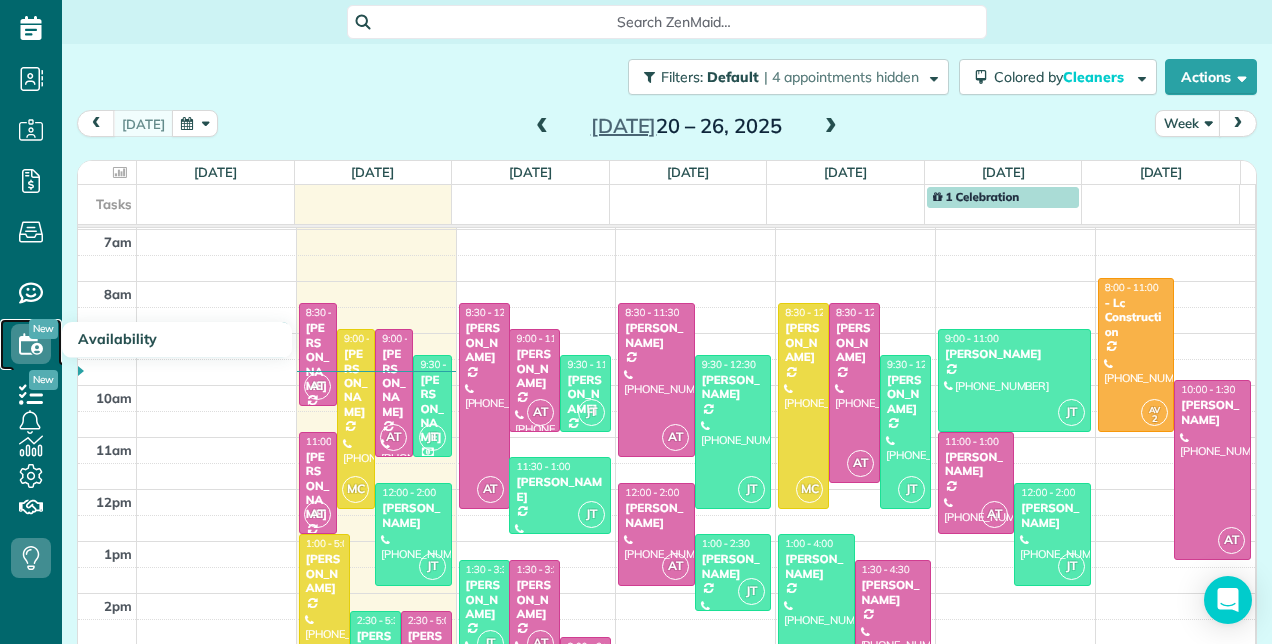 click 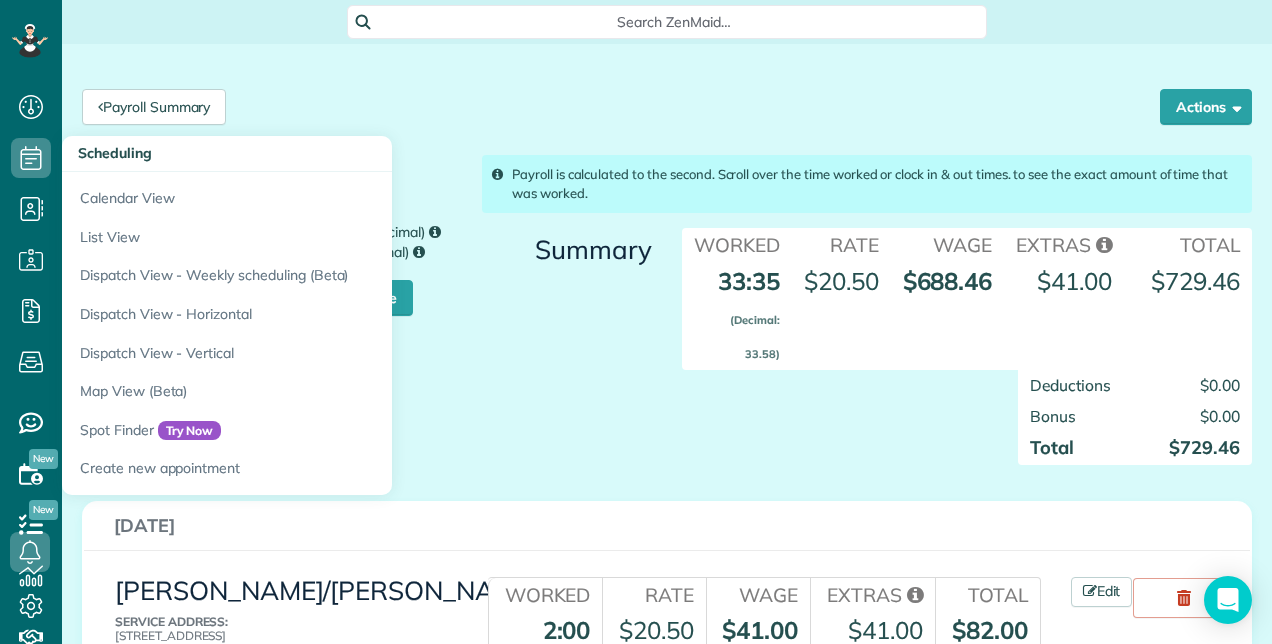 scroll, scrollTop: 0, scrollLeft: 0, axis: both 